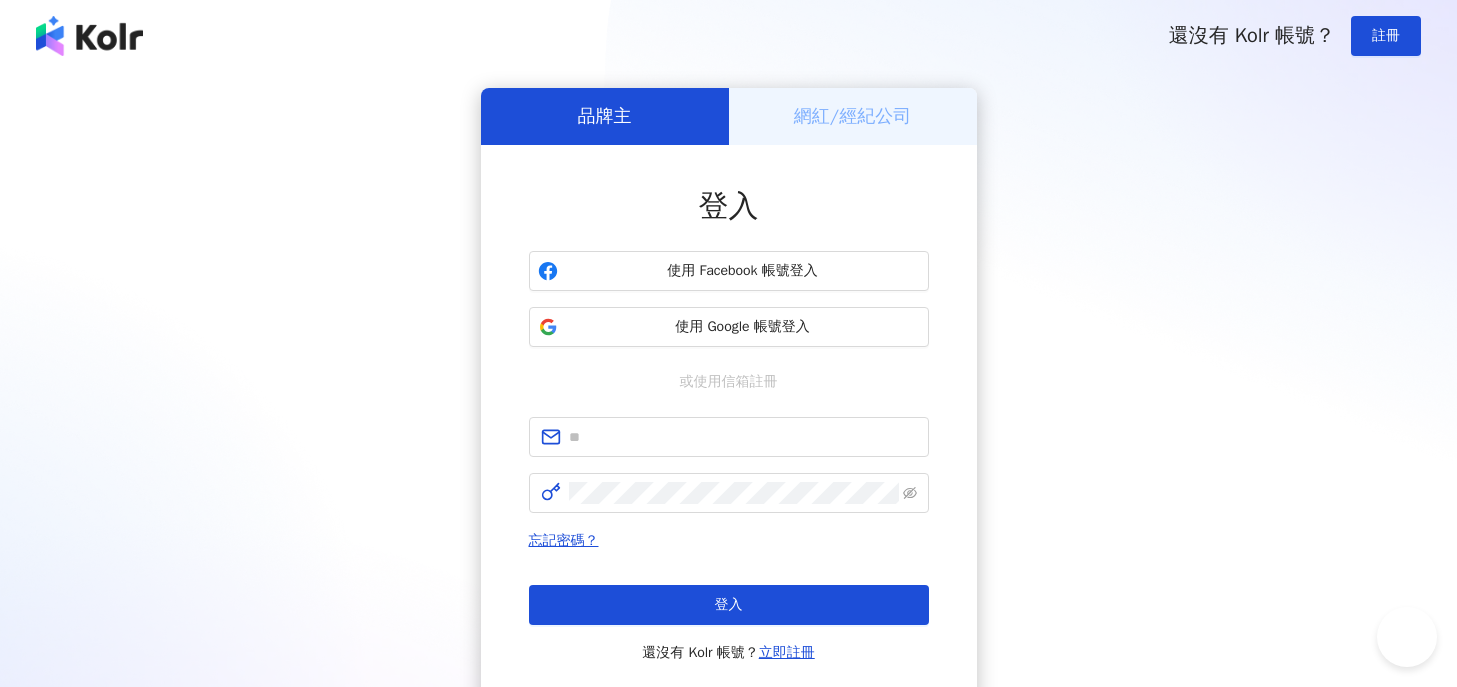 scroll, scrollTop: 0, scrollLeft: 0, axis: both 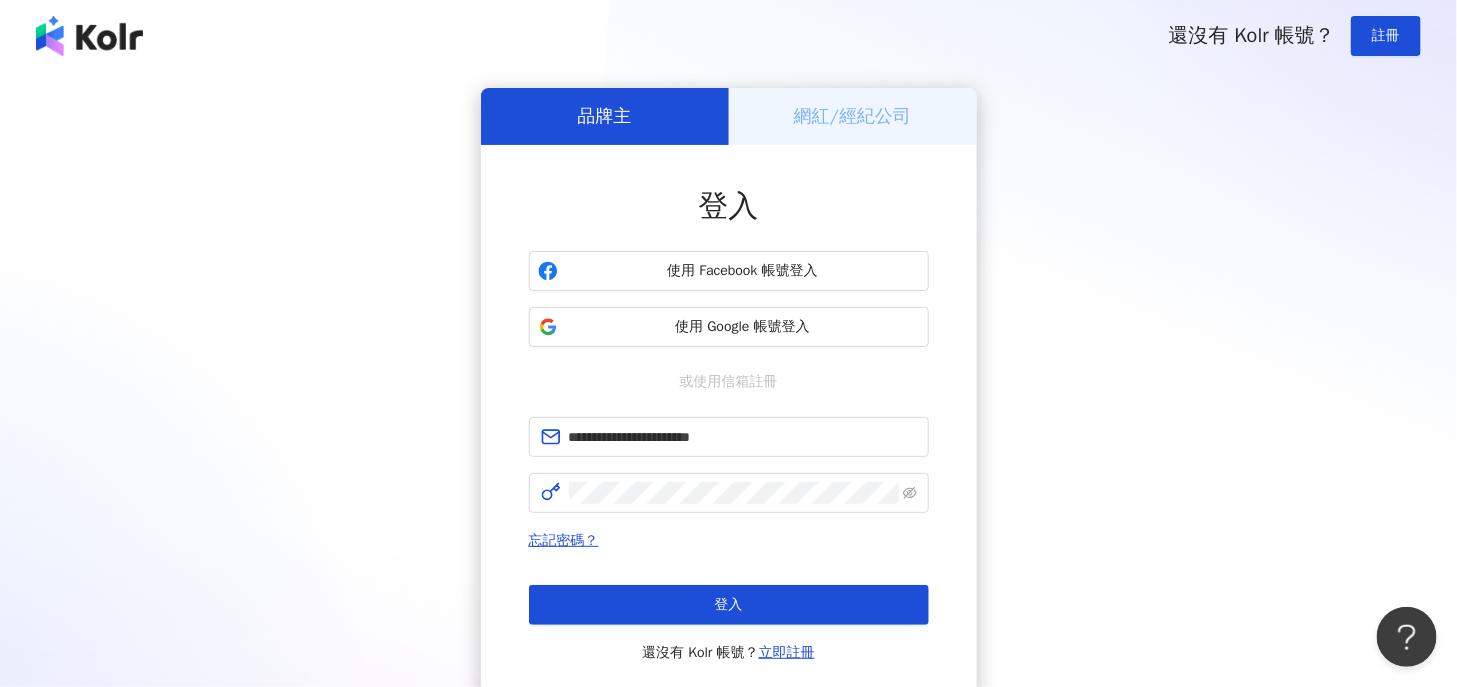 click on "登入" at bounding box center [729, 605] 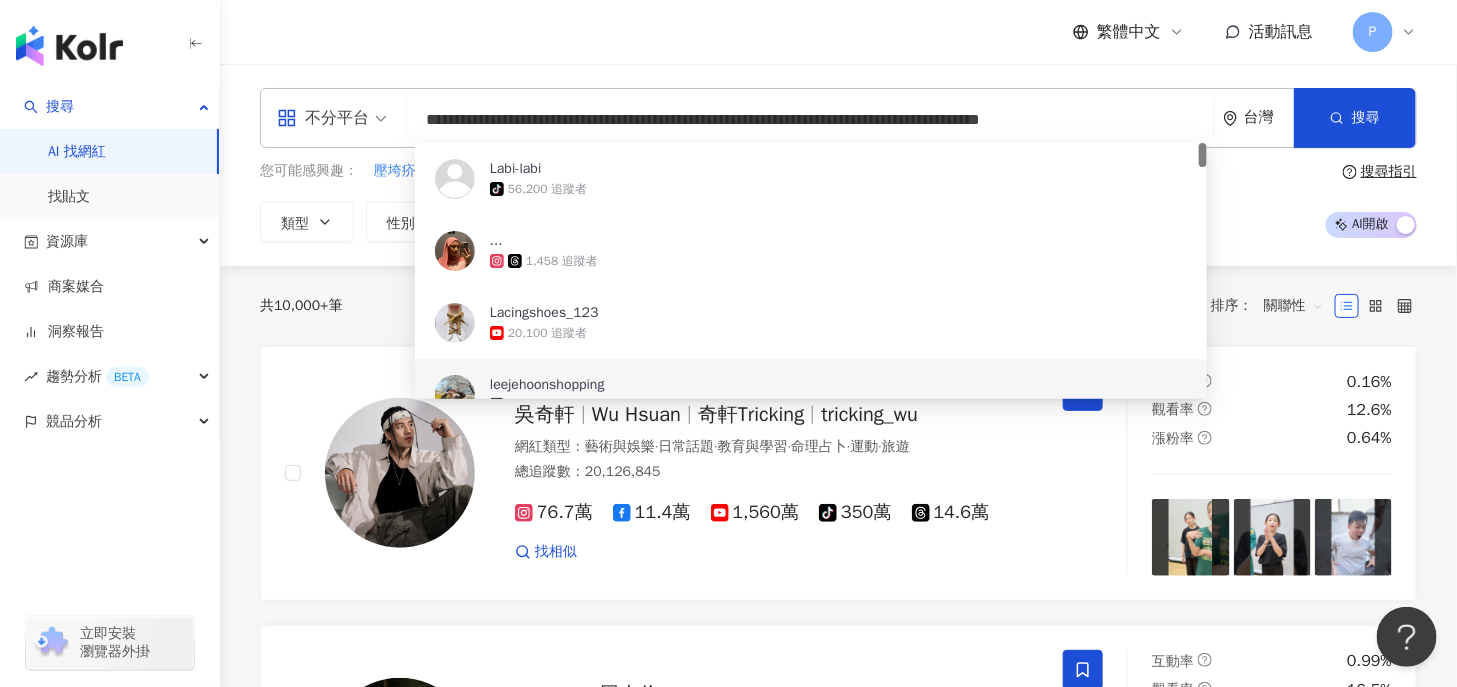 type on "***" 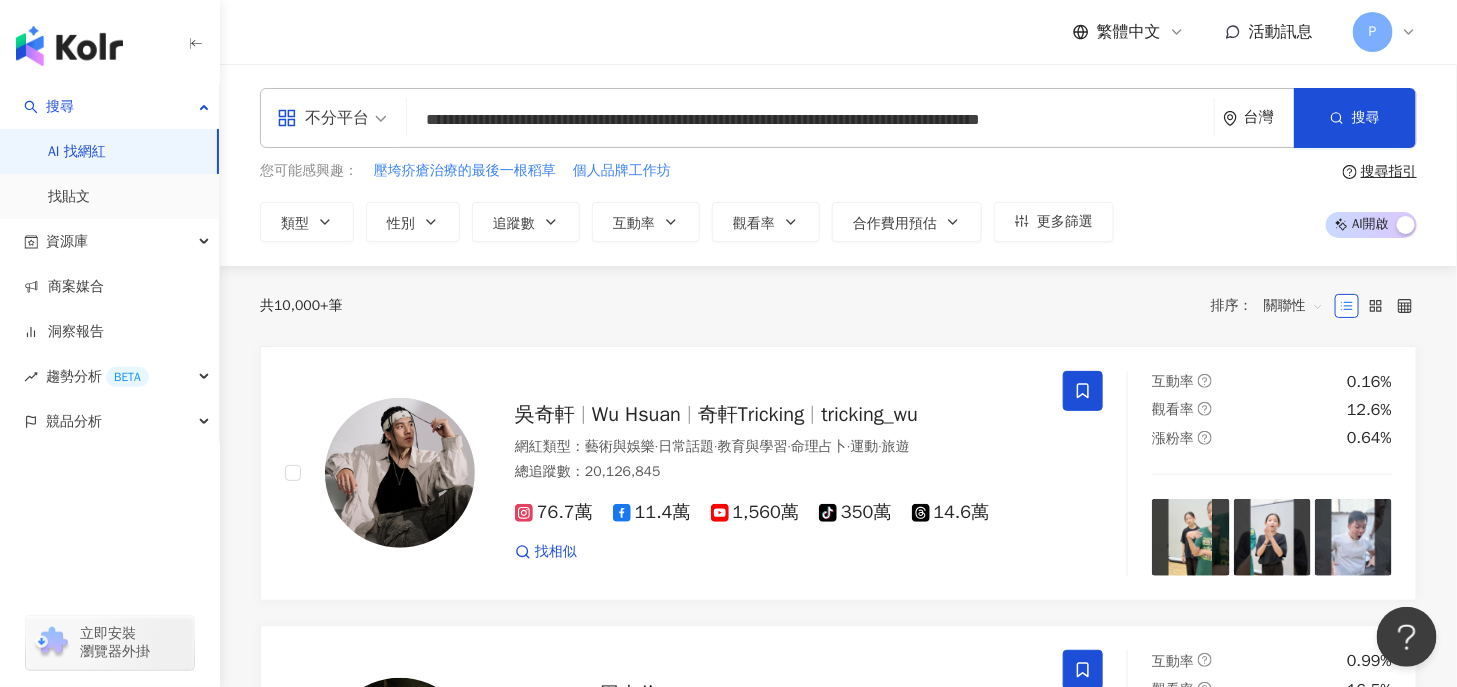 click on "不分平台 *** 台灣 搜尋 28911d48-b10a-4481-bae7-fbca76a02251 d0006bb8-6375-452f-99a0-4419c2b49c6b dc069e9c-08da-4692-a494-bc6cd4889983 Labi-labi tiktok-icon 56,200   追蹤者 ... 1,458   追蹤者 Lacingshoes_123 20,100   追蹤者 leejehoonshopping tiktok-icon 235,700   追蹤者 งานตัดปังปัง ป้ายละเมอละไม tiktok-icon 73,700   追蹤者" at bounding box center (838, 118) 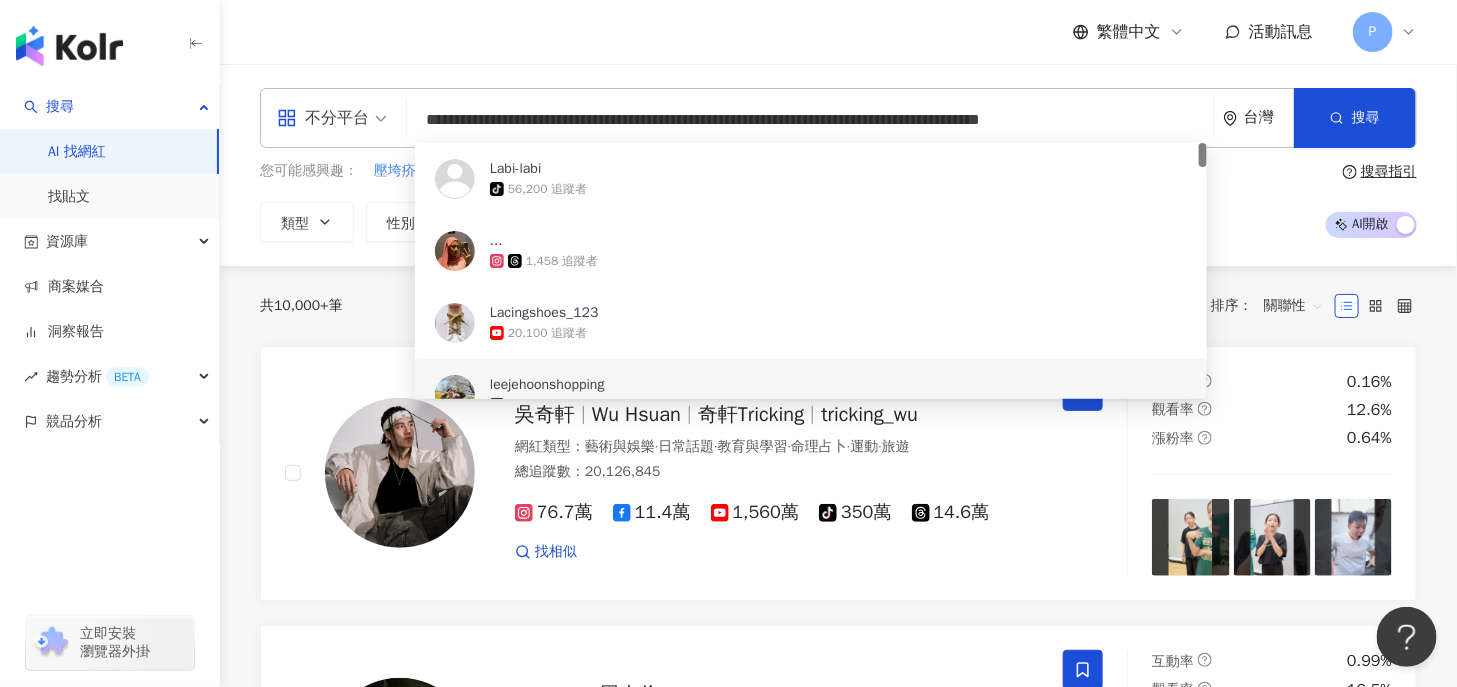 drag, startPoint x: 801, startPoint y: 116, endPoint x: 550, endPoint y: 113, distance: 251.01793 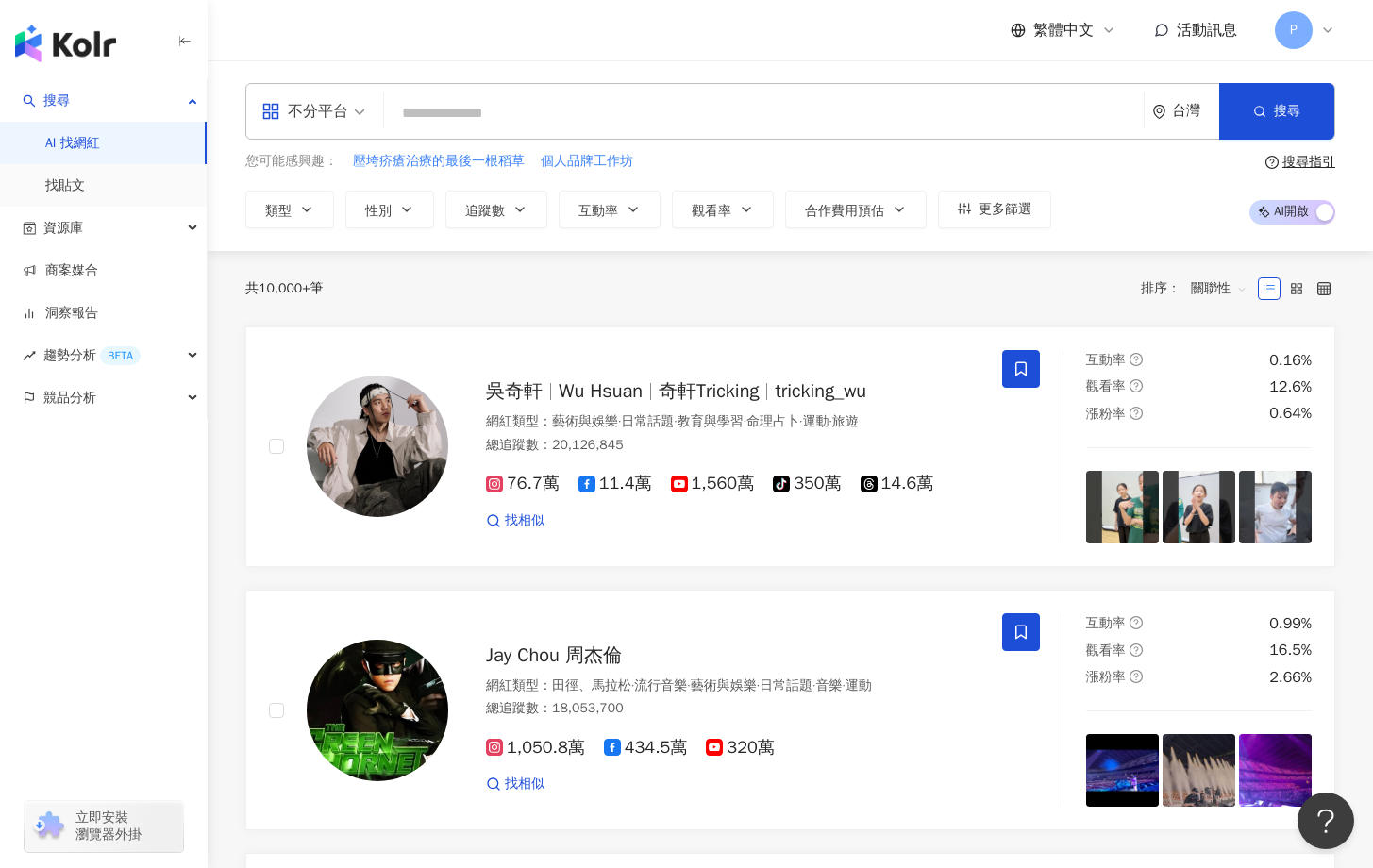 click at bounding box center (763, 113) 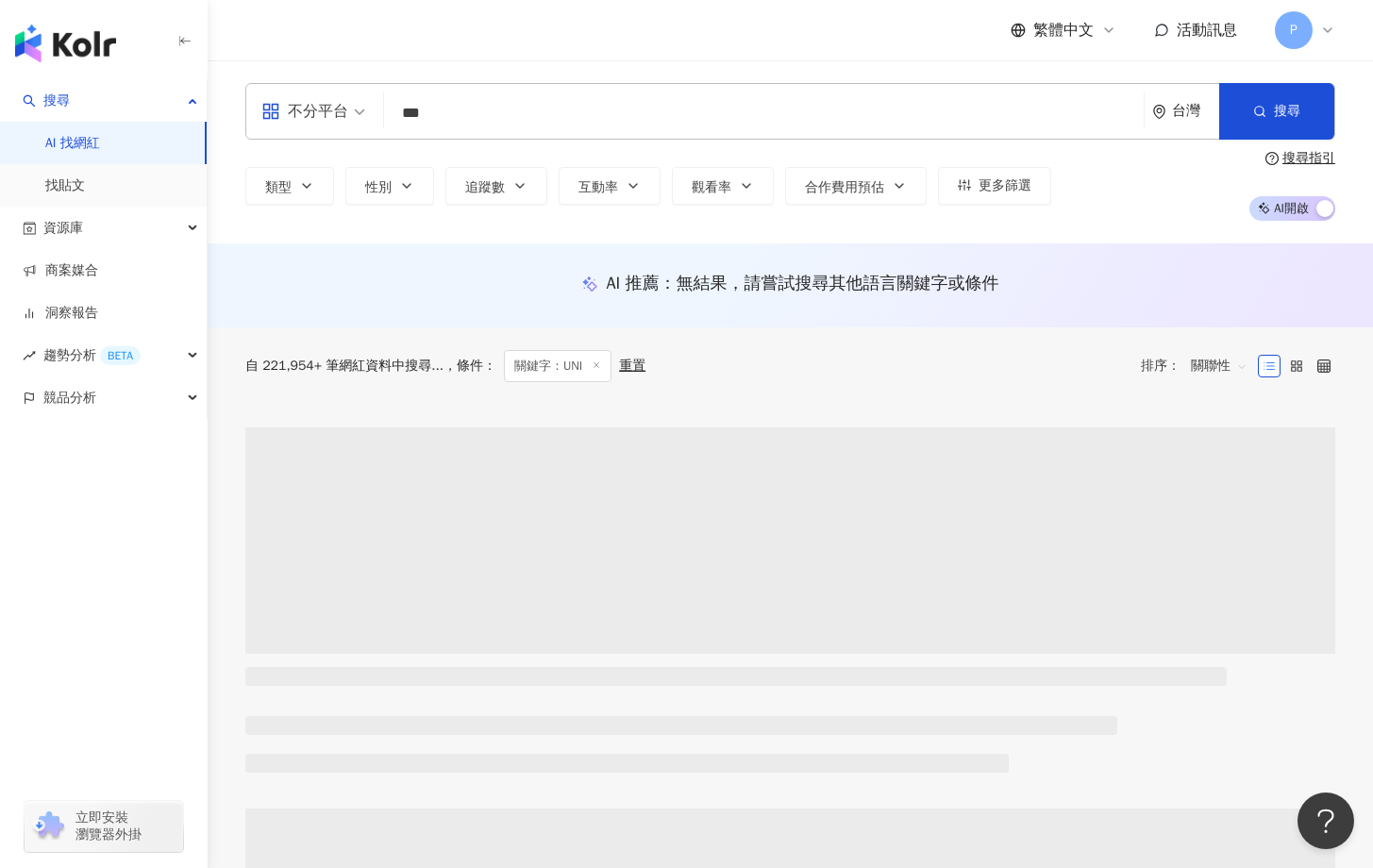 click on "***" at bounding box center (763, 113) 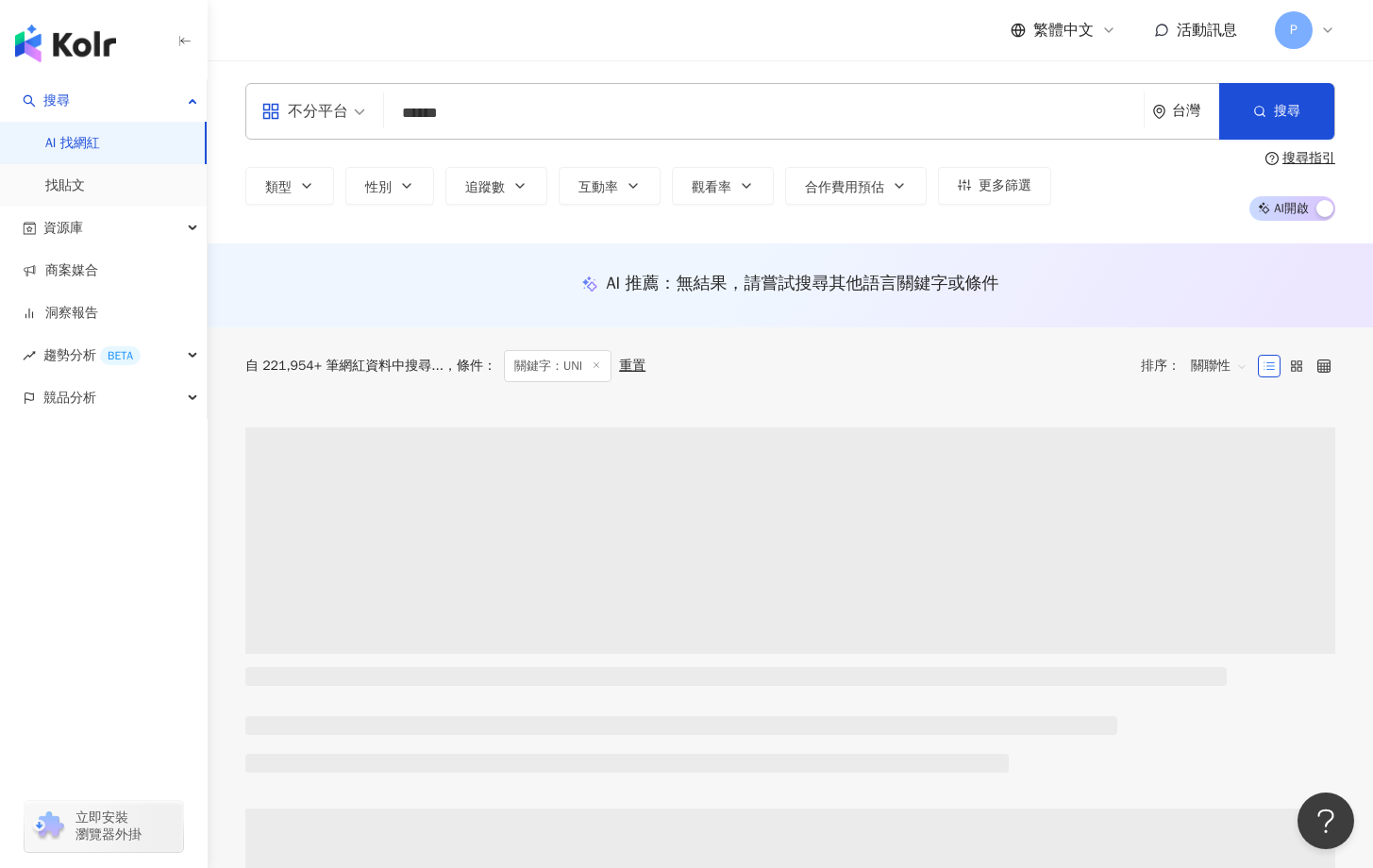 type on "******" 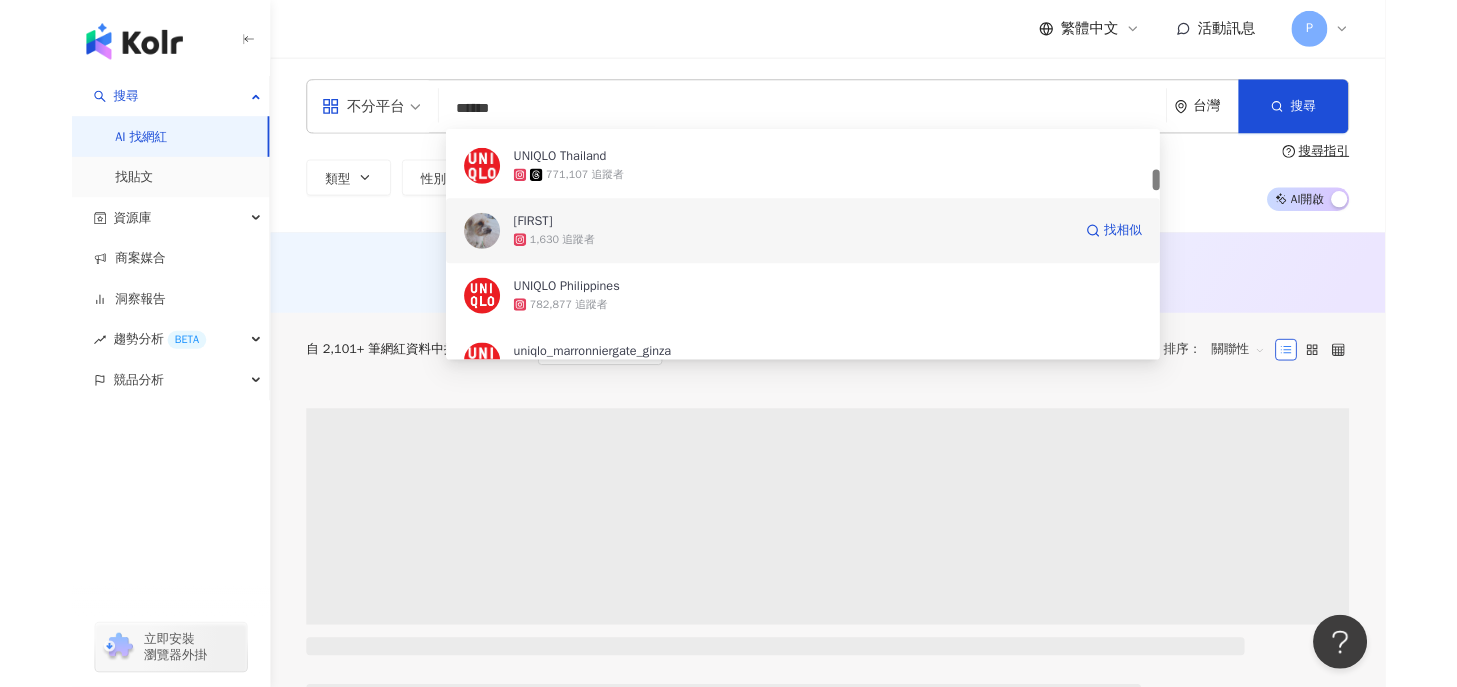 scroll, scrollTop: 750, scrollLeft: 0, axis: vertical 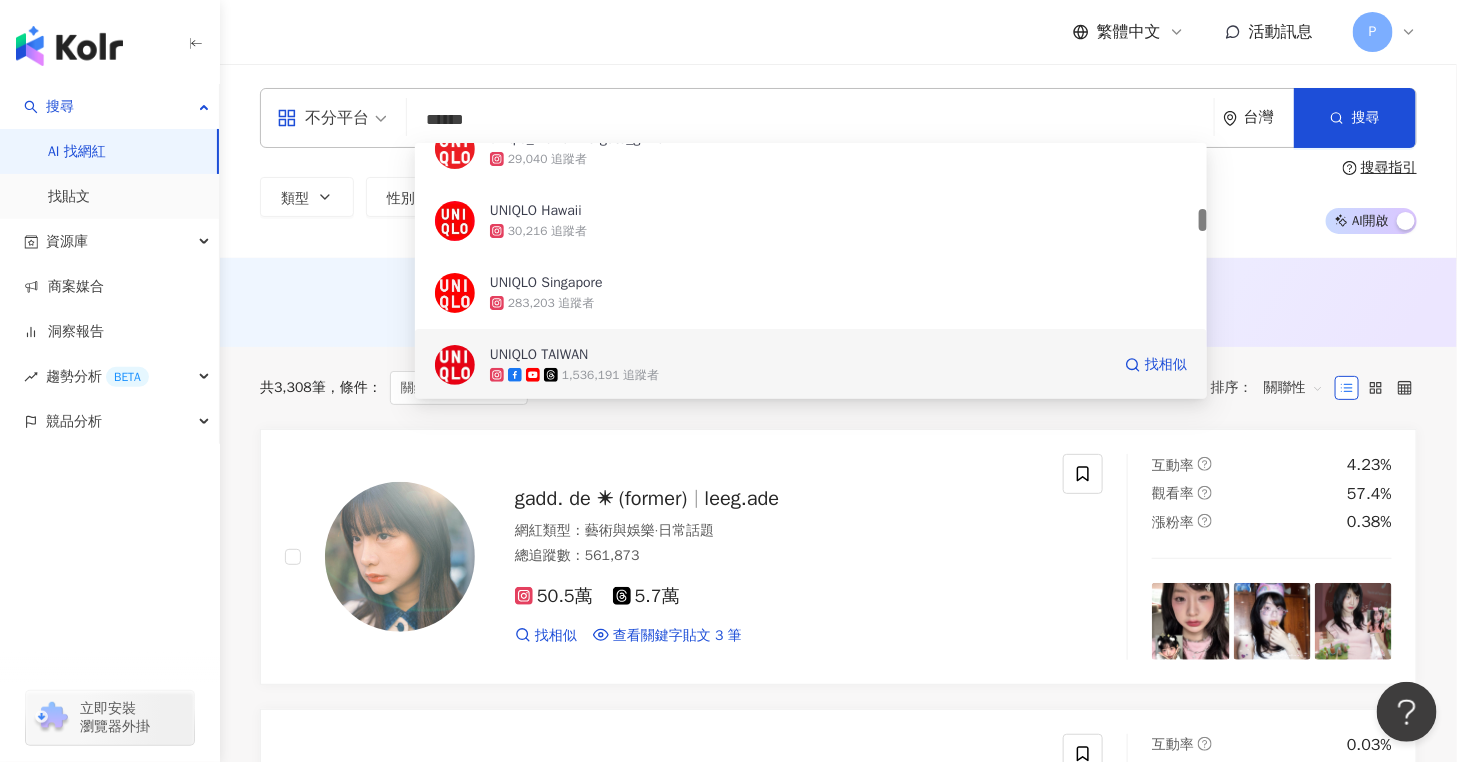 click on "UNIQLO TAIWAN" at bounding box center [800, 355] 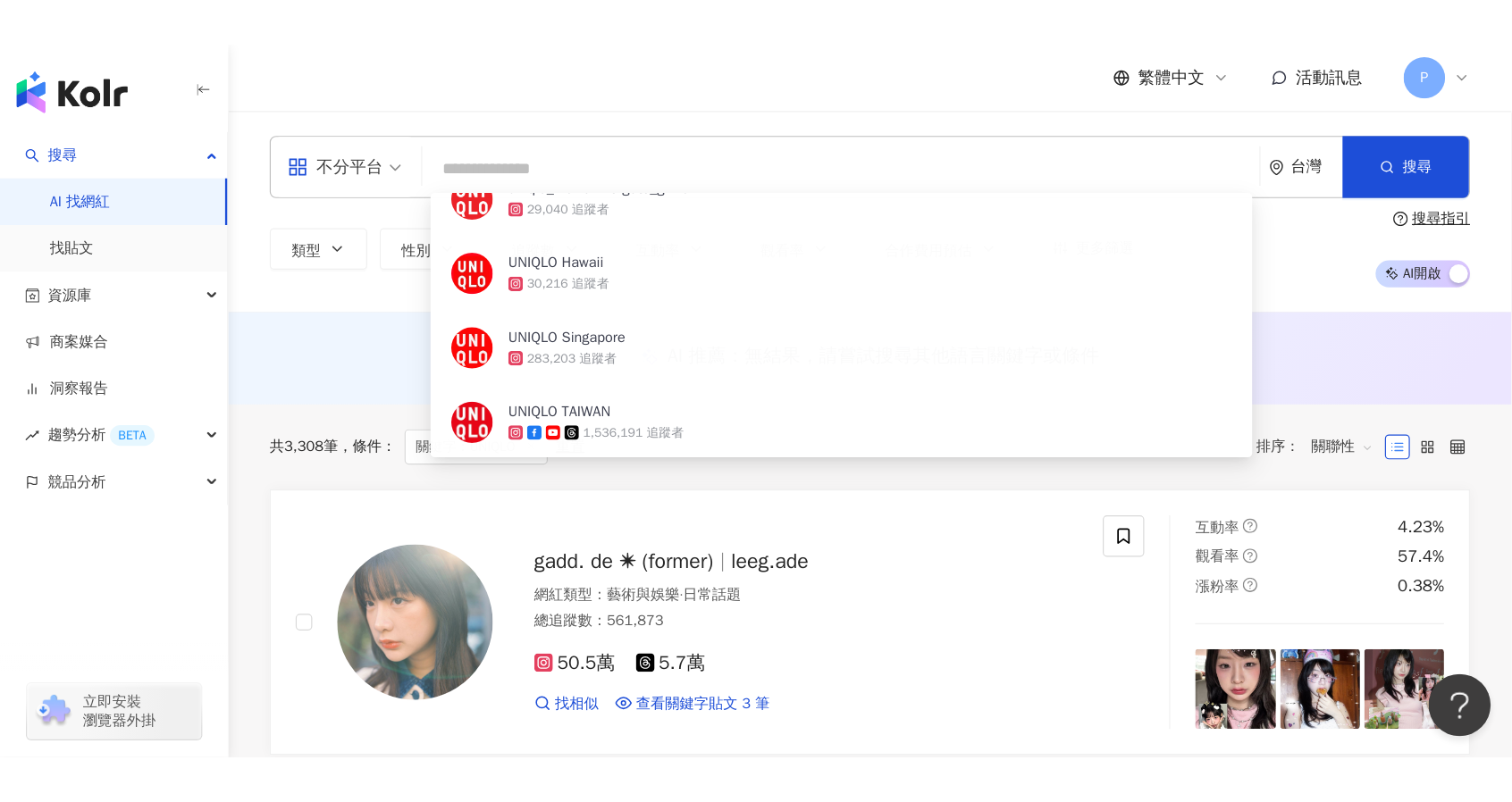 scroll, scrollTop: 670, scrollLeft: 0, axis: vertical 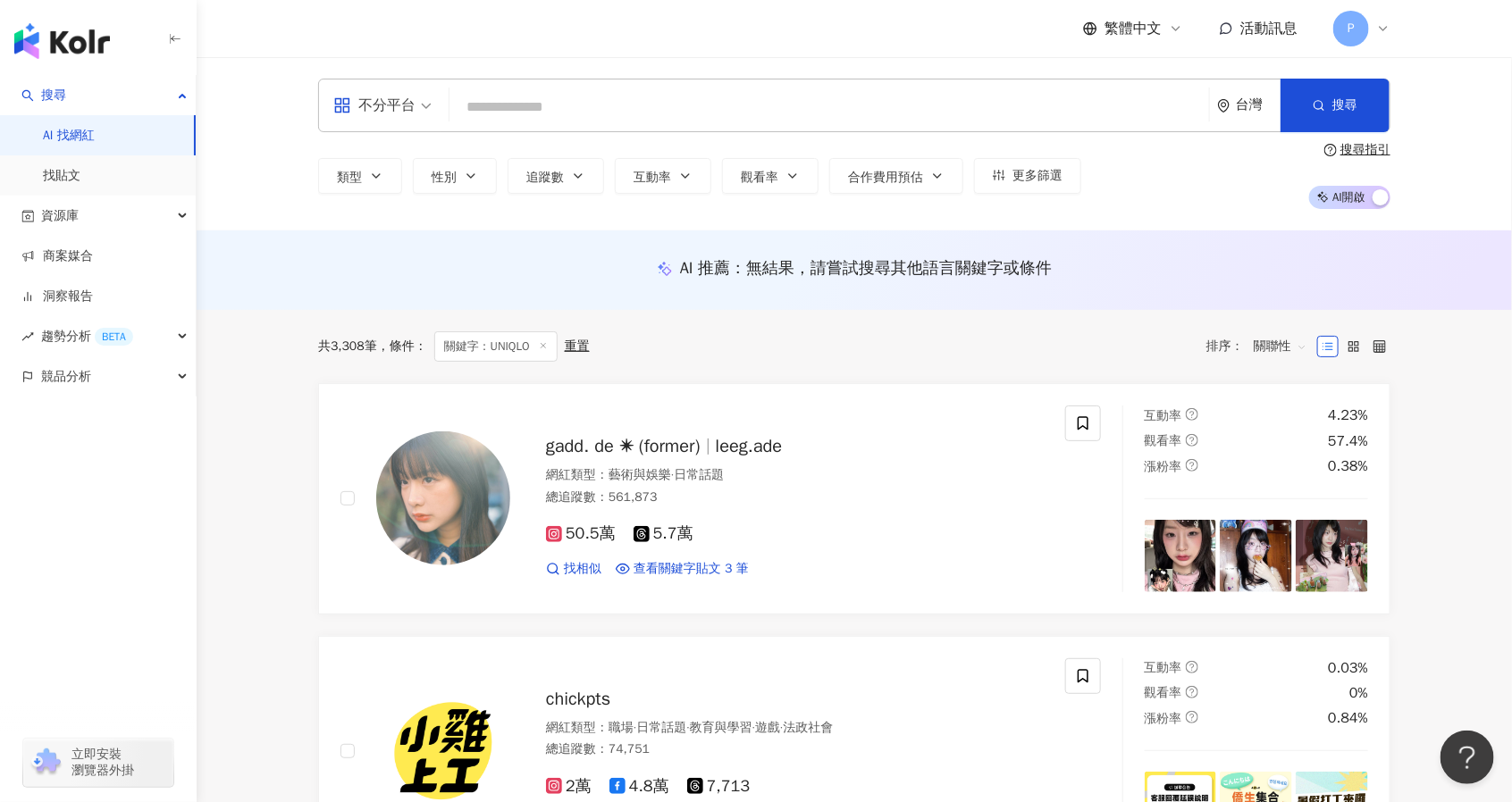 click at bounding box center [829, 107] 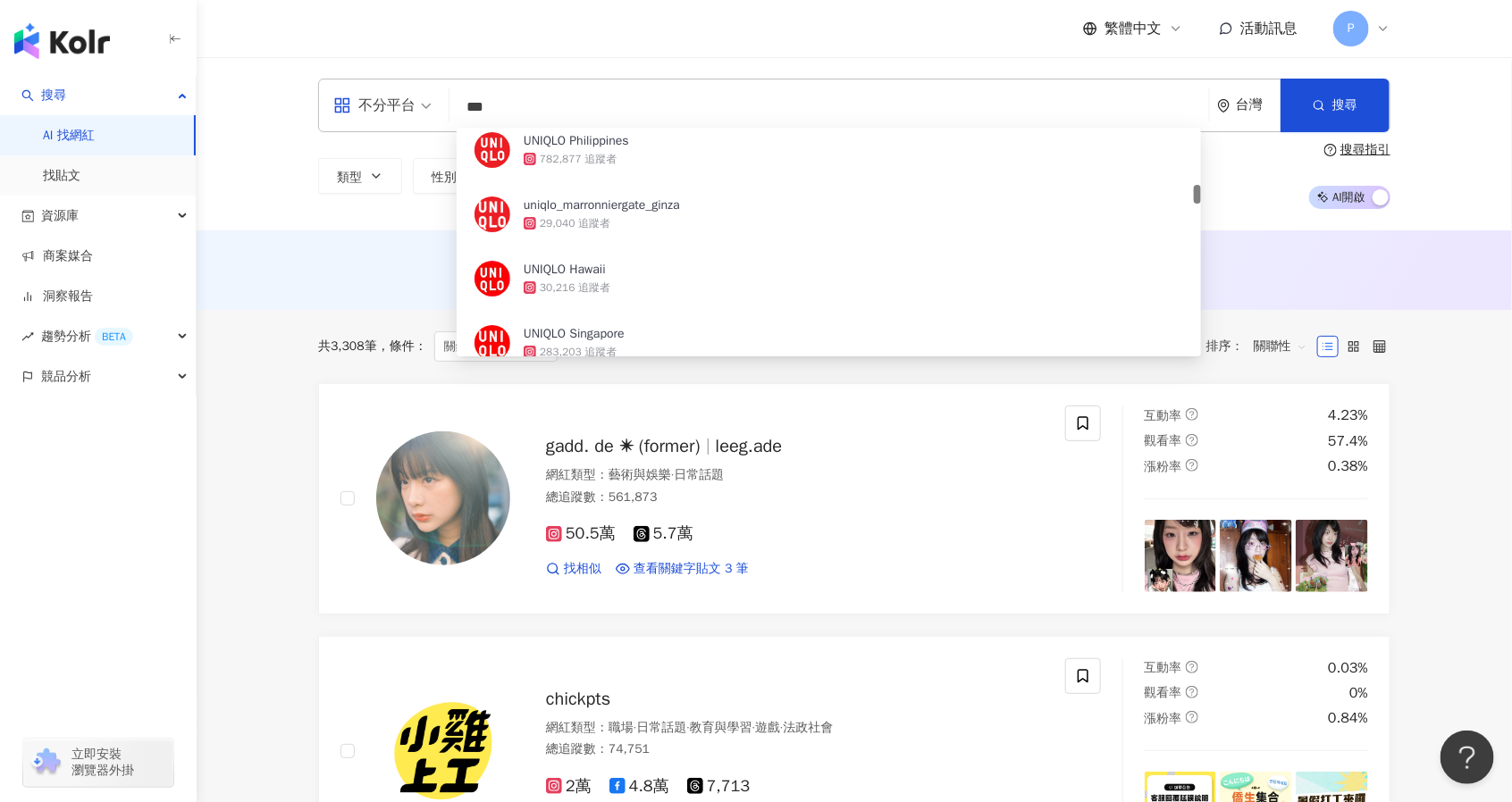 scroll, scrollTop: 0, scrollLeft: 0, axis: both 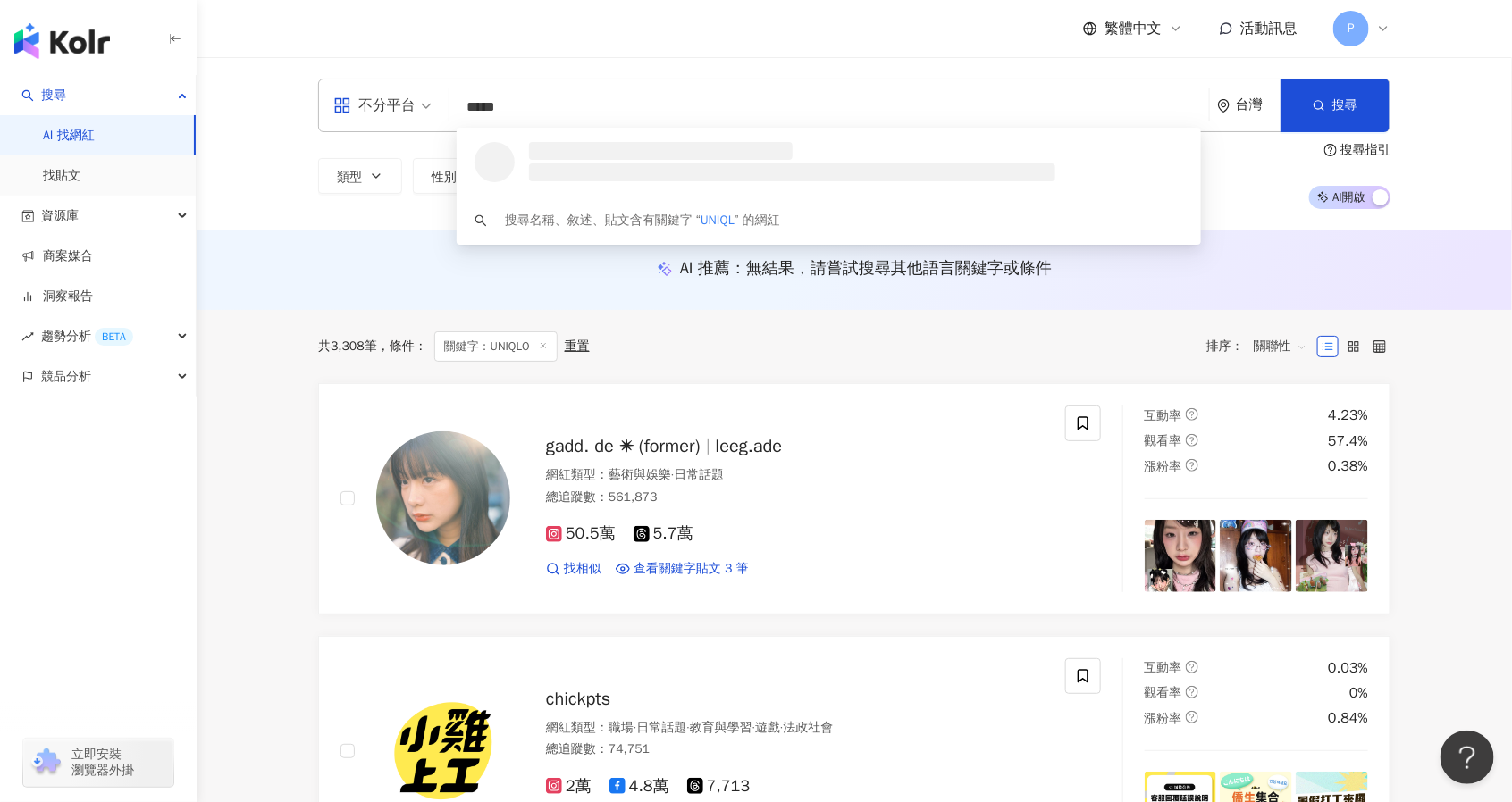 type on "******" 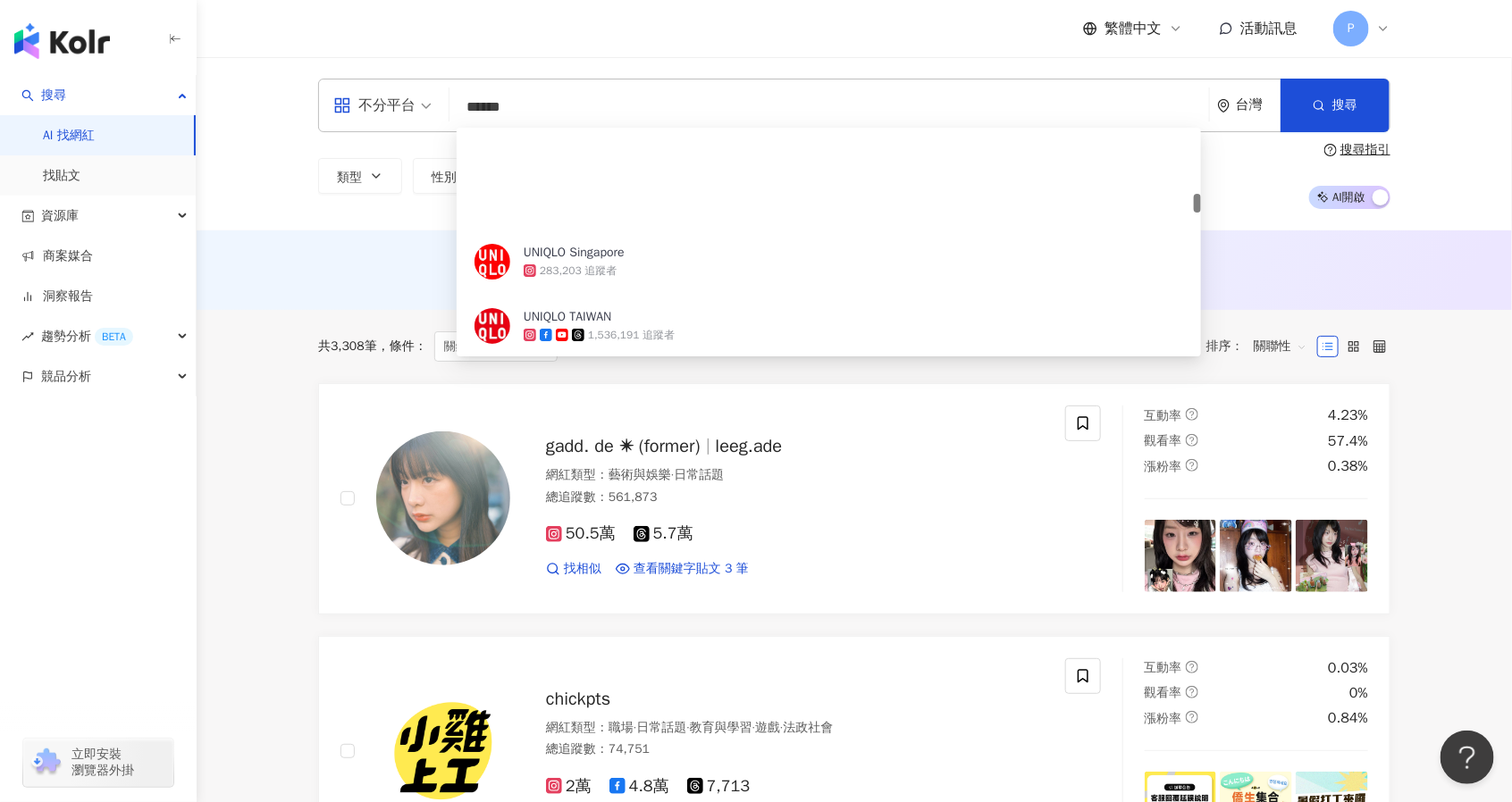 scroll, scrollTop: 781, scrollLeft: 0, axis: vertical 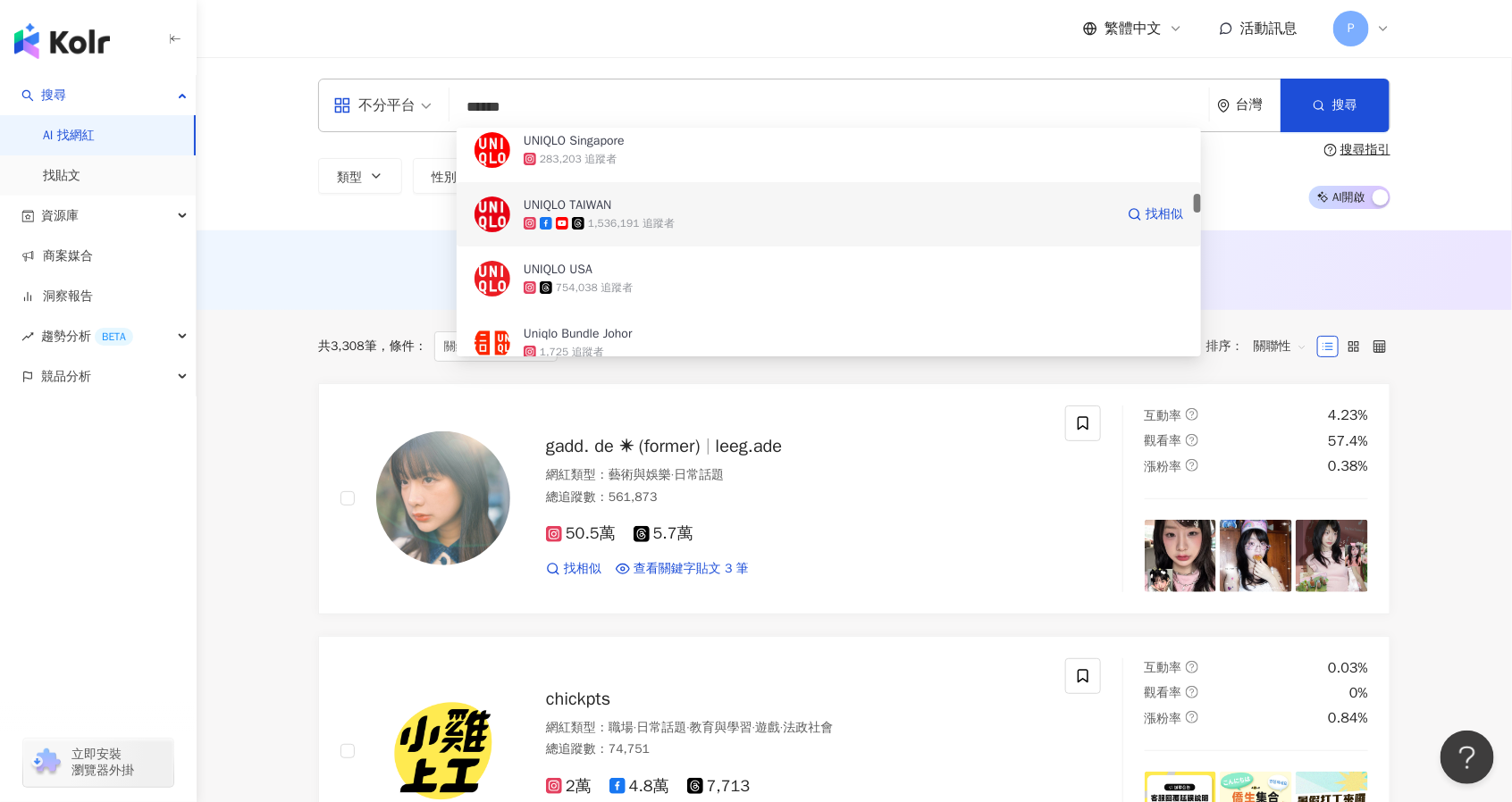click on "1,536,191   追蹤者" at bounding box center (631, 223) 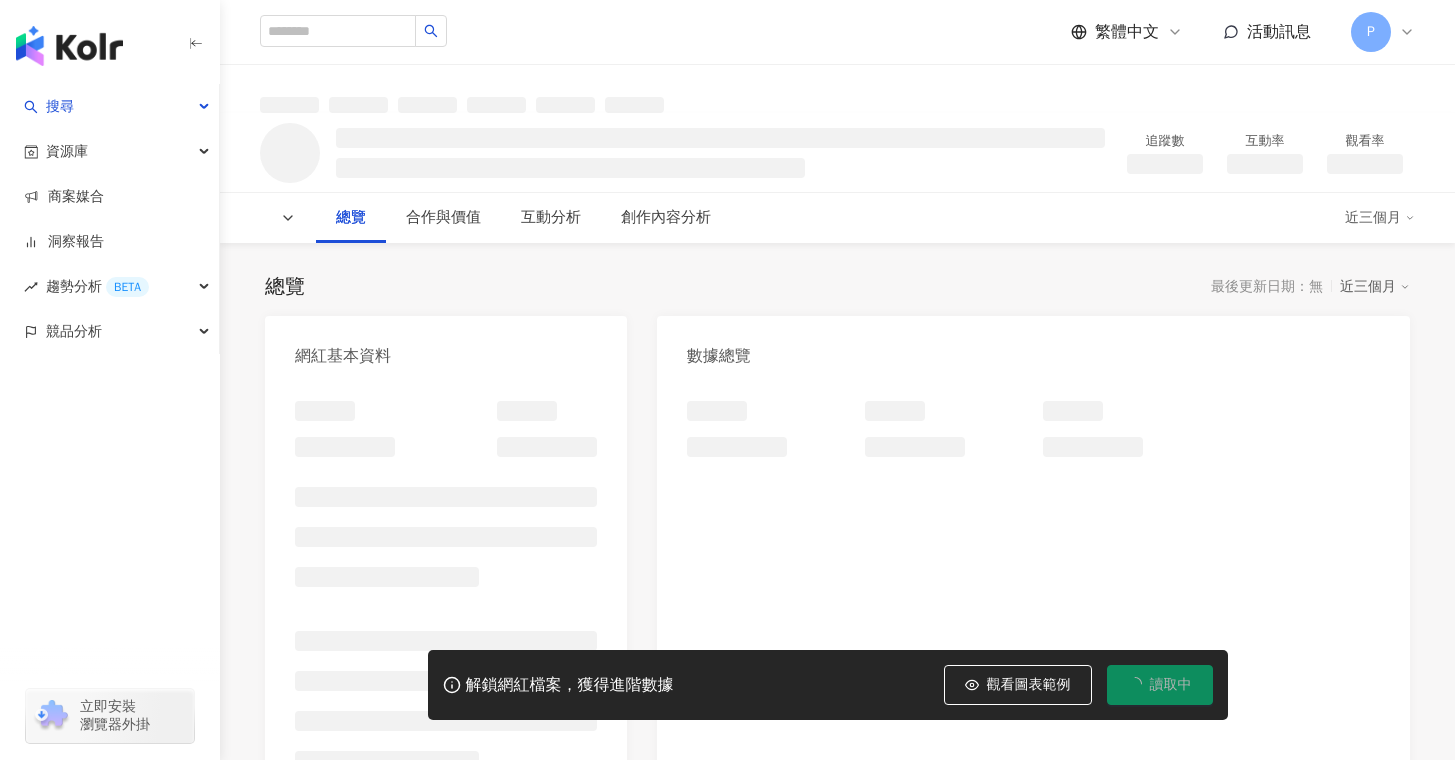 scroll, scrollTop: 0, scrollLeft: 0, axis: both 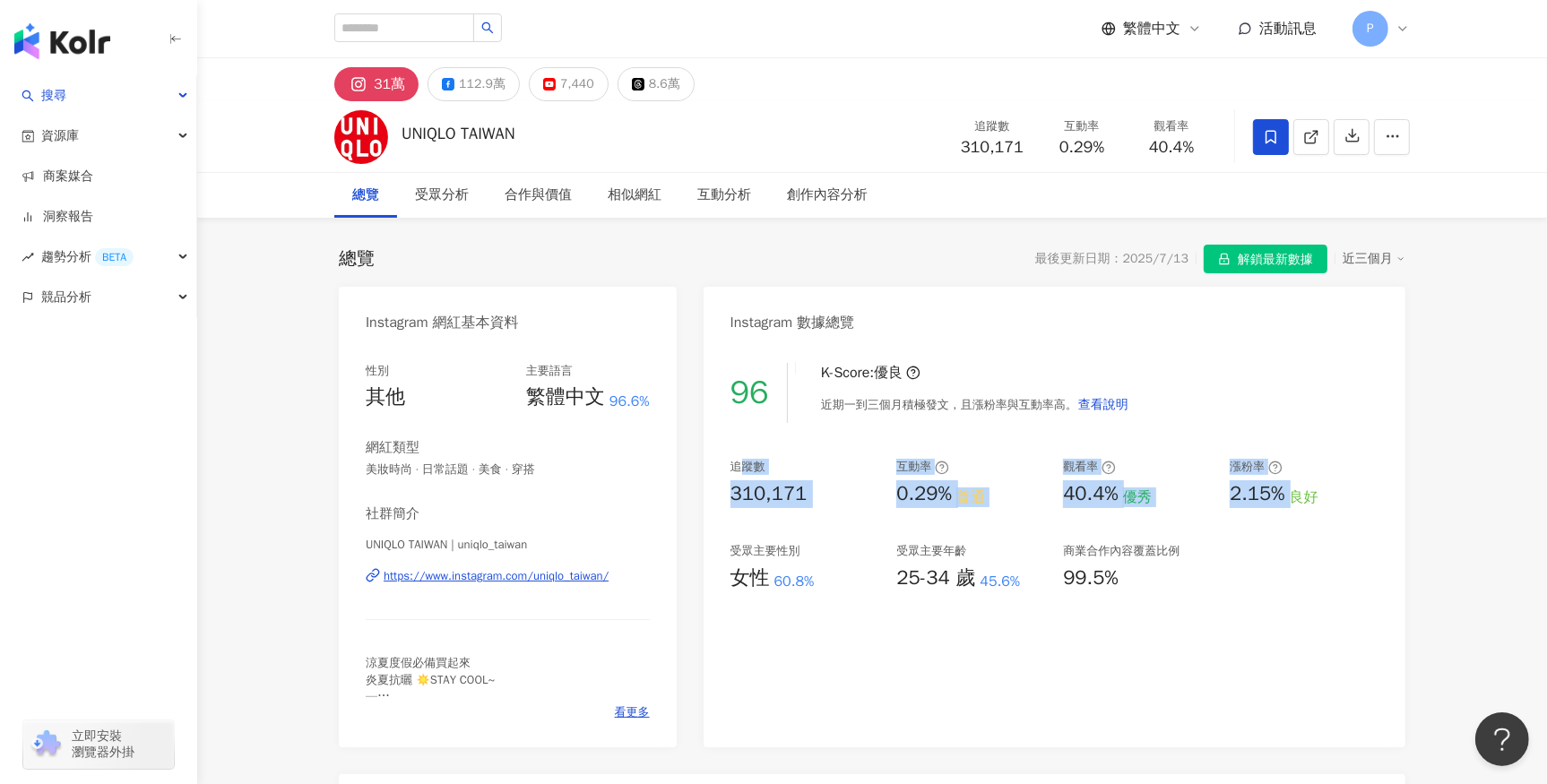 drag, startPoint x: 738, startPoint y: 467, endPoint x: 1306, endPoint y: 486, distance: 568.3177 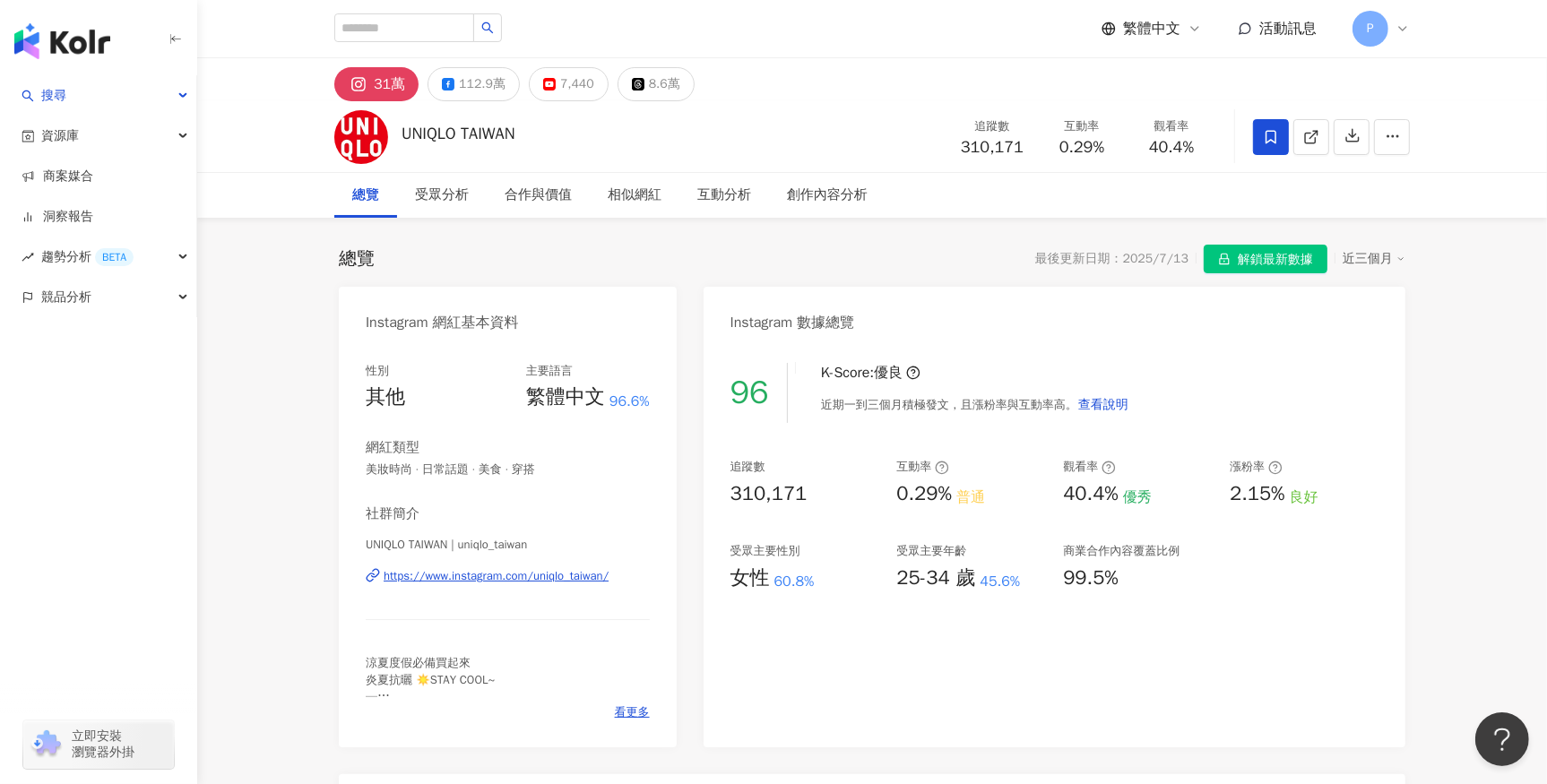 click on "追蹤數   310,171 互動率   0.29% 普通 觀看率   40.4% 優秀 漲粉率   2.15% 良好 受眾主要性別   女性 60.8% 受眾主要年齡   25-34 歲 45.6% 商業合作內容覆蓋比例   99.5%" at bounding box center [1054, 525] 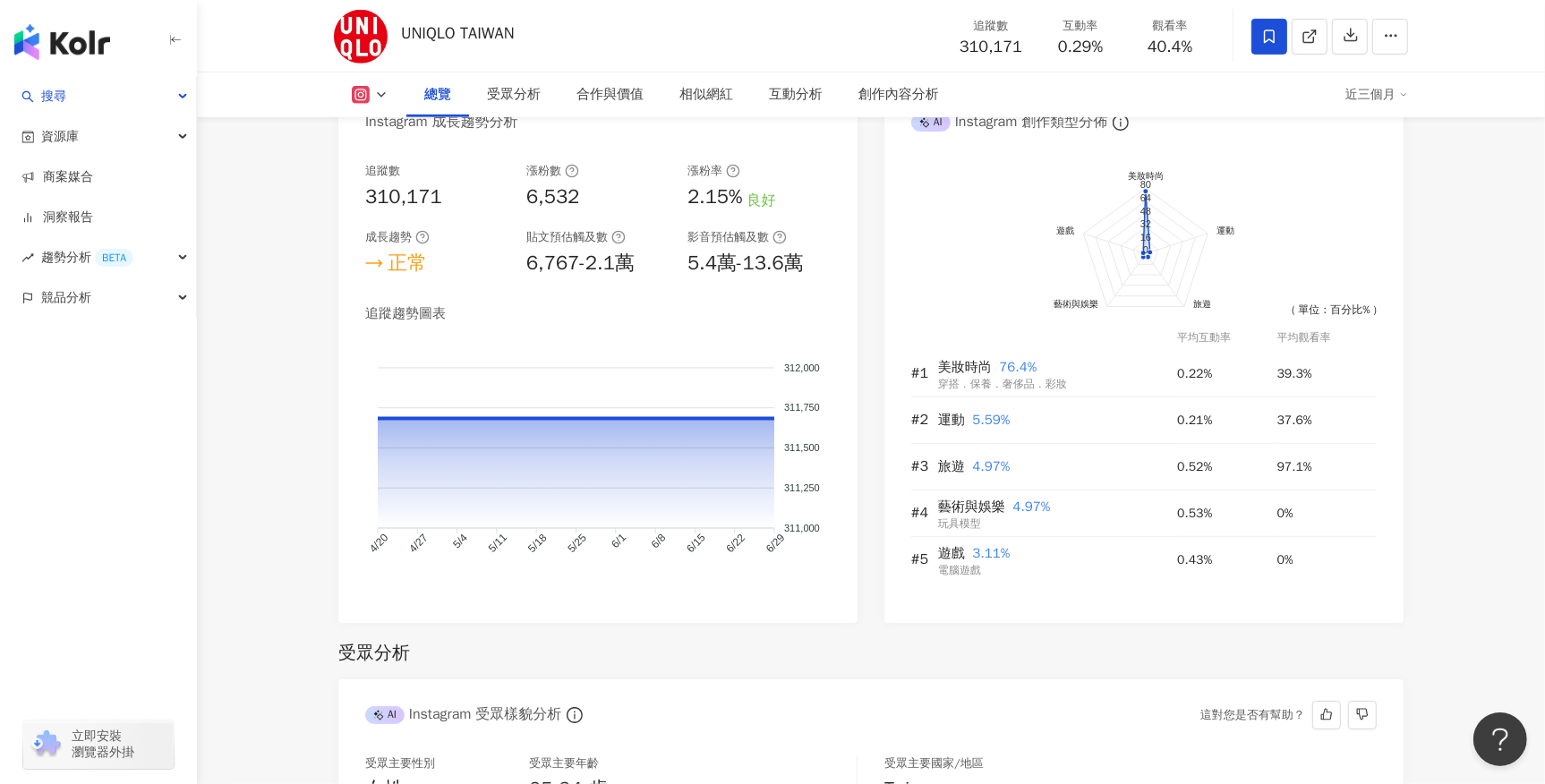 scroll, scrollTop: 1790, scrollLeft: 0, axis: vertical 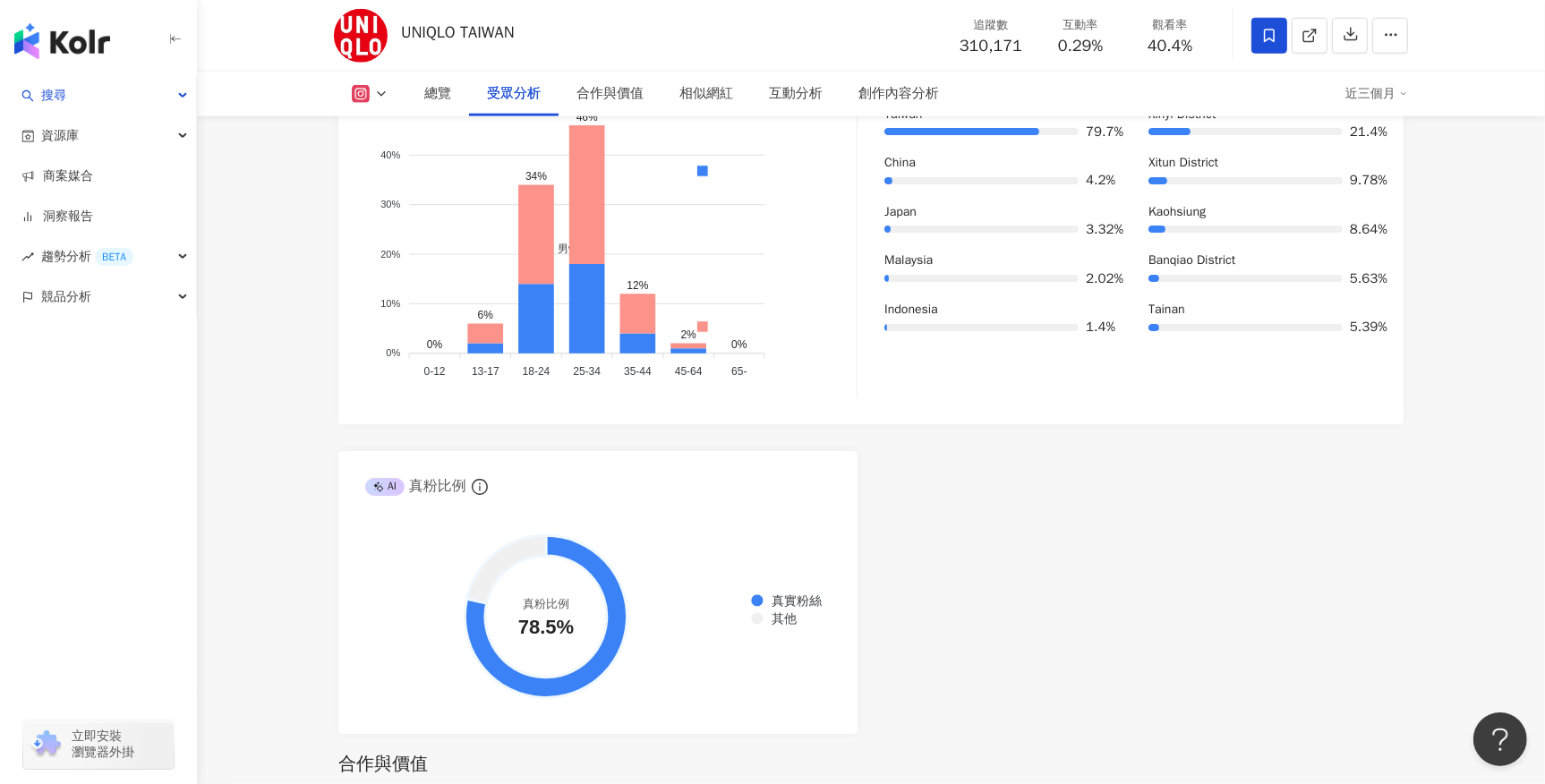 click on "AI Instagram 受眾樣貌分析 受眾主要性別   女性 60.8% 受眾主要年齡   25-34 歲 45.6% 受眾年齡及性別分布 男性 女性 50% 50% 40% 40% 30% 30% 20% 20% 10% 10% 0% 0% 0% 6% 34% 46% 12% 2% 0% 0-12 0-12 13-17 13-17 18-24 18-24 25-34 25-34 35-44 35-44 45-64 45-64 65- 65- 受眾主要國家/地區   Taiwan 79.7% 受眾所在國家地區分布 受眾所在城市分布 Taiwan 79.7% China 4.2% Japan 3.32% Malaysia 2.02% Indonesia 1.4% Xinyi District 21.4% Xitun District 9.78% Kaohsiung 8.64% Banqiao District 5.63% Tainan 5.39% AI 真粉比例 真實粉絲 其他 真粉比例 78.5%" at bounding box center [871, 314] 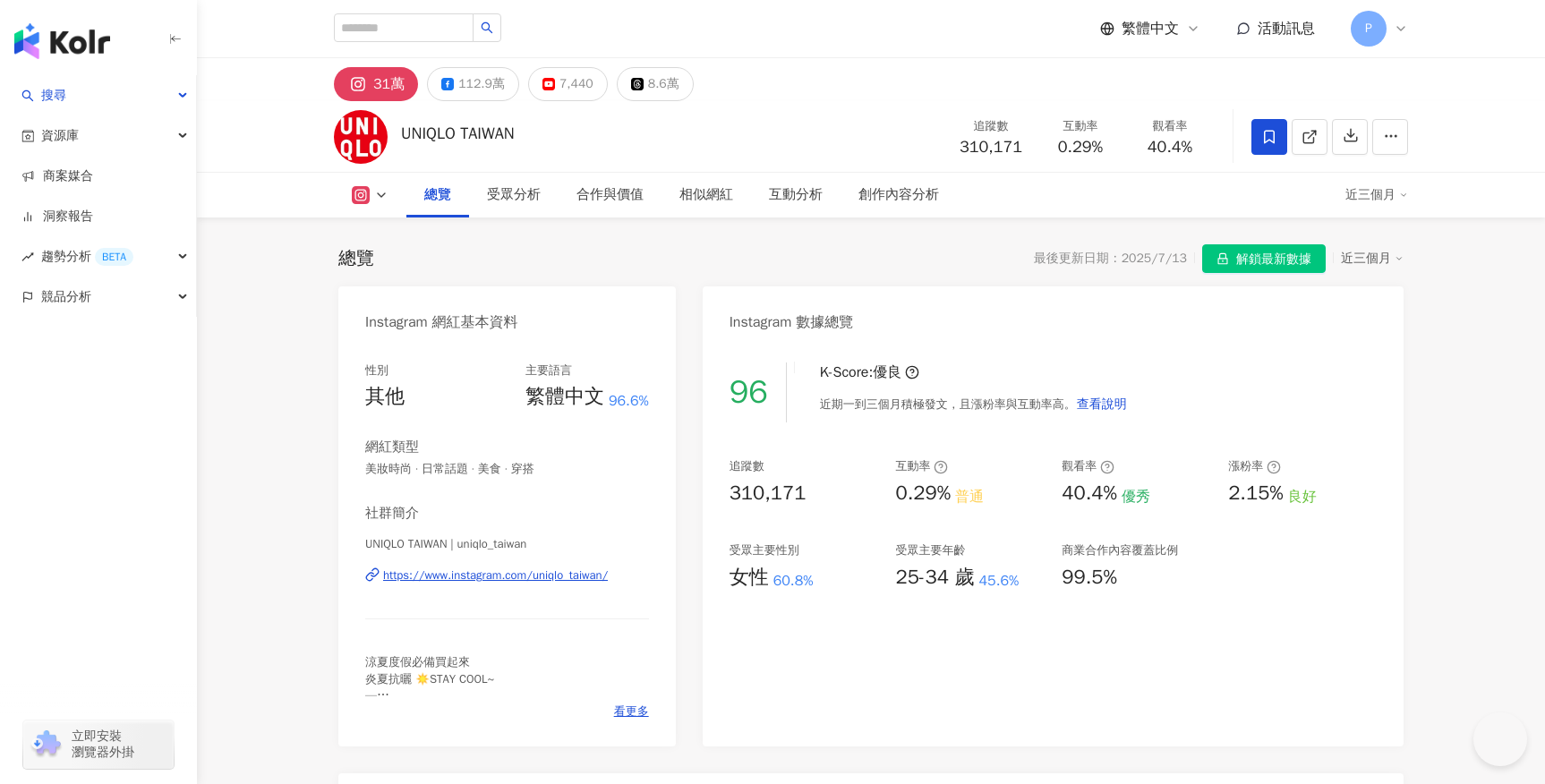 scroll, scrollTop: 895, scrollLeft: 0, axis: vertical 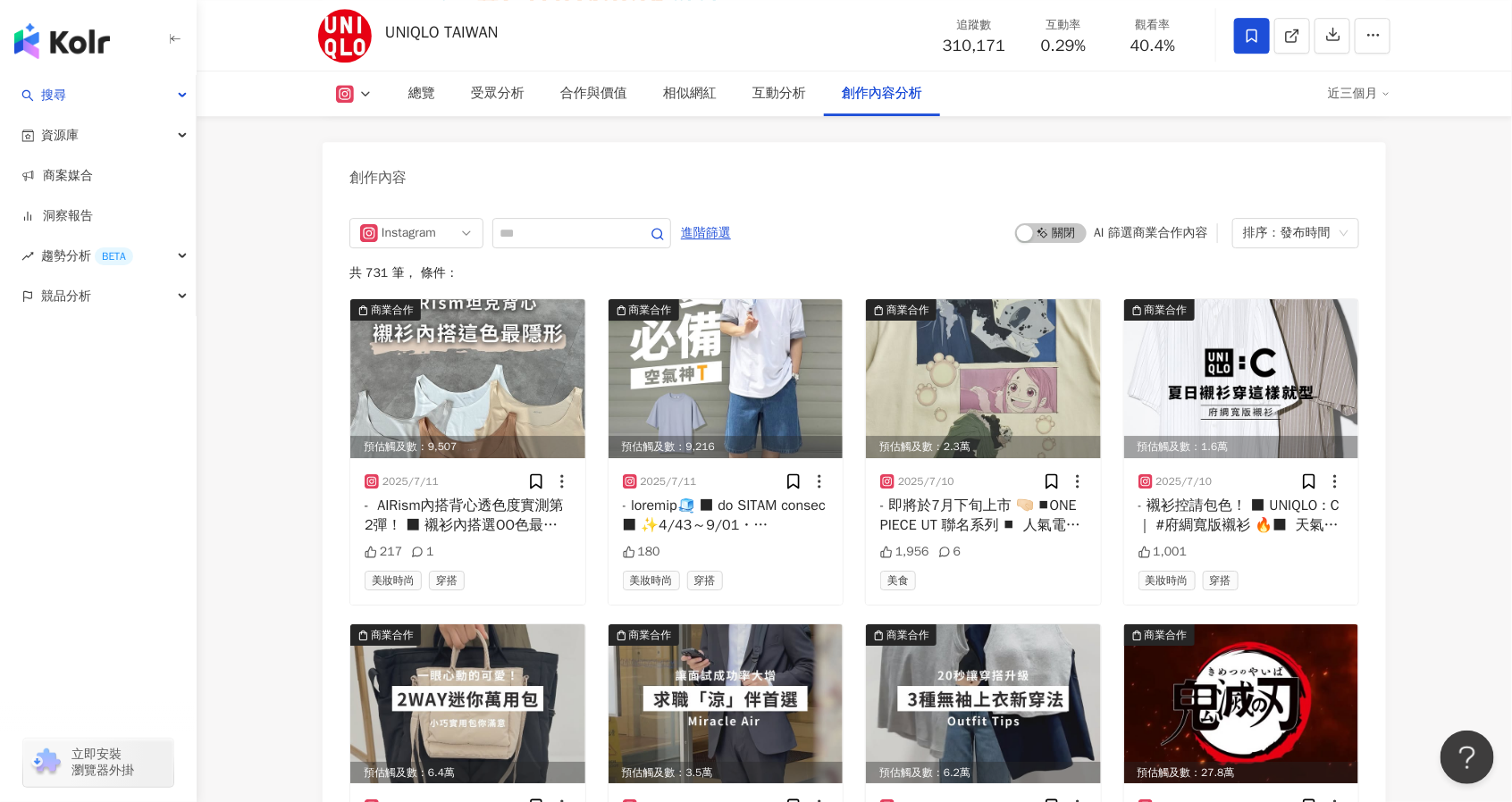 click on "創作內容" at bounding box center [854, 171] 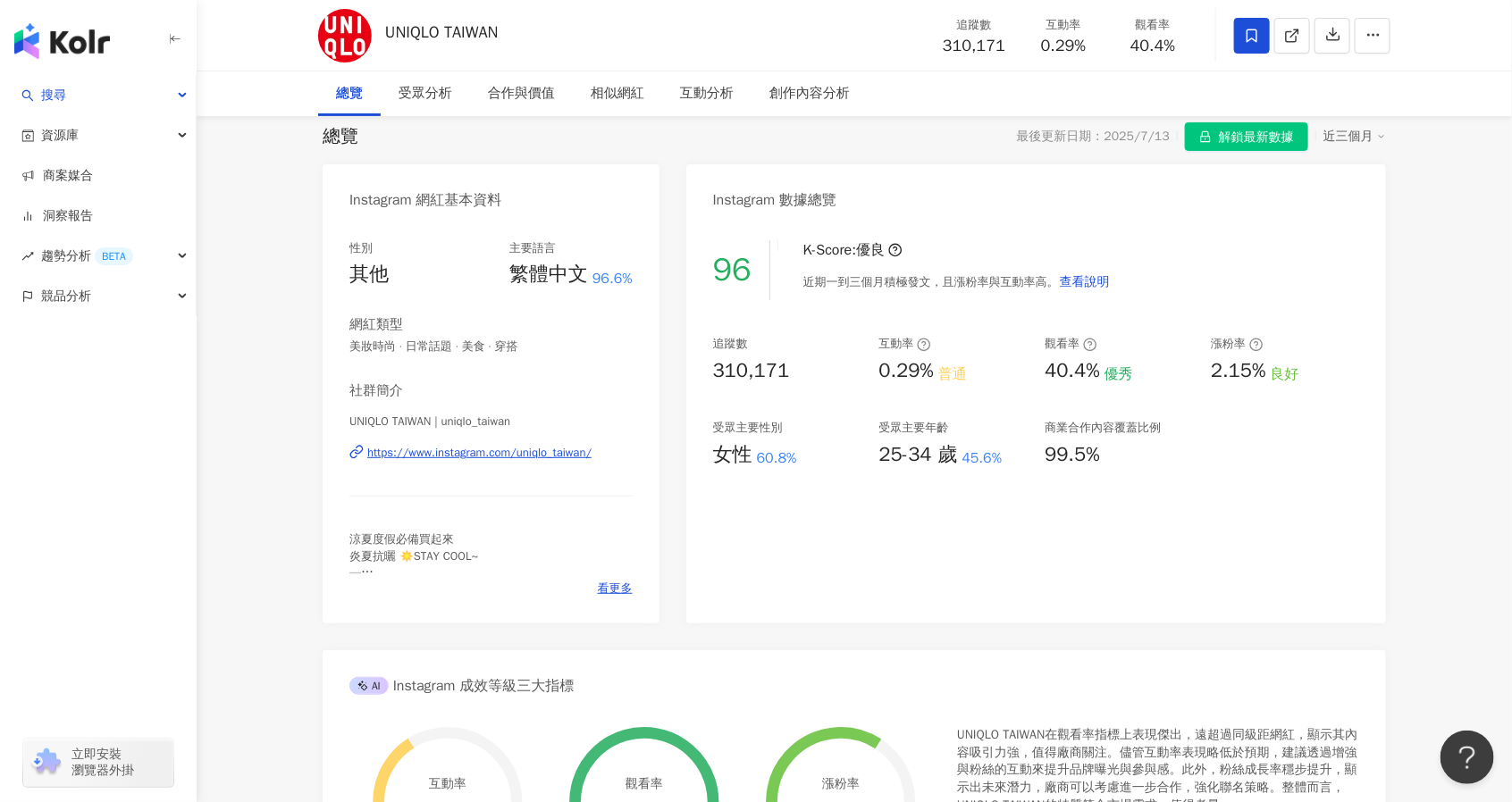 scroll, scrollTop: 0, scrollLeft: 0, axis: both 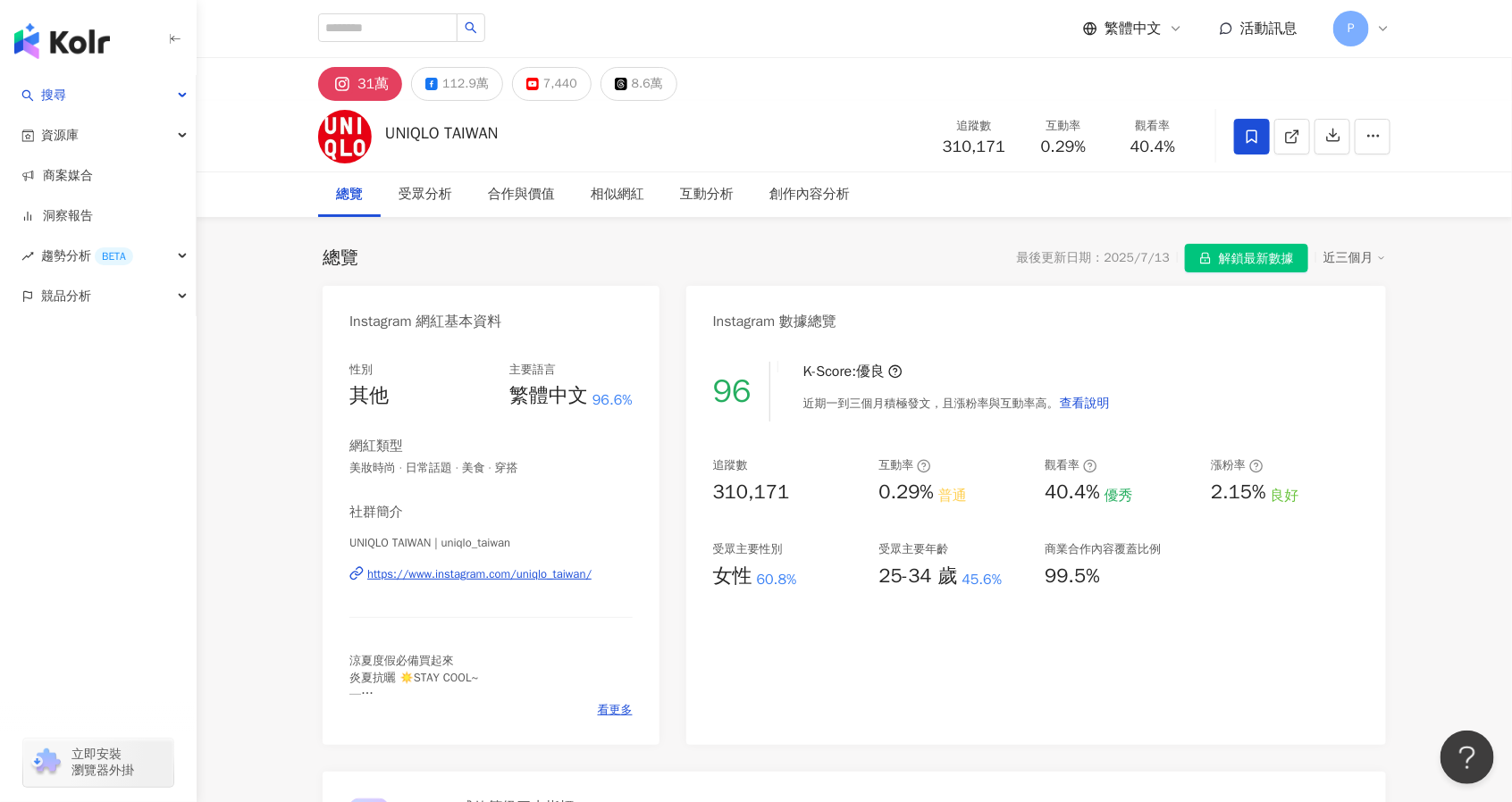 click on "96 K-Score :   優良 近期一到三個月積極發文，且漲粉率與互動率高。 查看說明 追蹤數   310,171 互動率   0.29% 普通 觀看率   40.4% 優秀 漲粉率   2.15% 良好 受眾主要性別   女性 60.8% 受眾主要年齡   25-34 歲 45.6% 商業合作內容覆蓋比例   99.5%" at bounding box center (1036, 544) 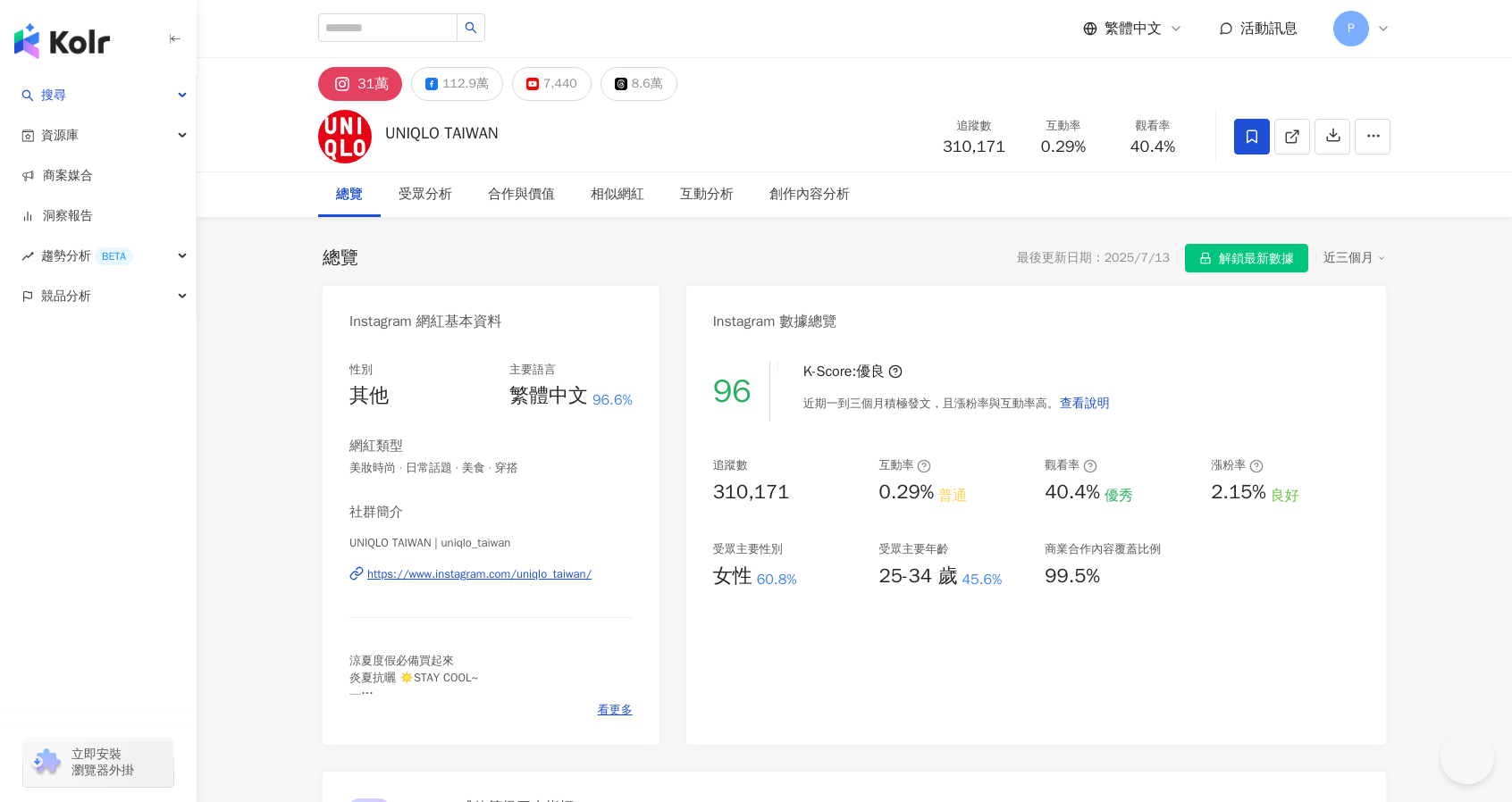 scroll, scrollTop: 0, scrollLeft: 0, axis: both 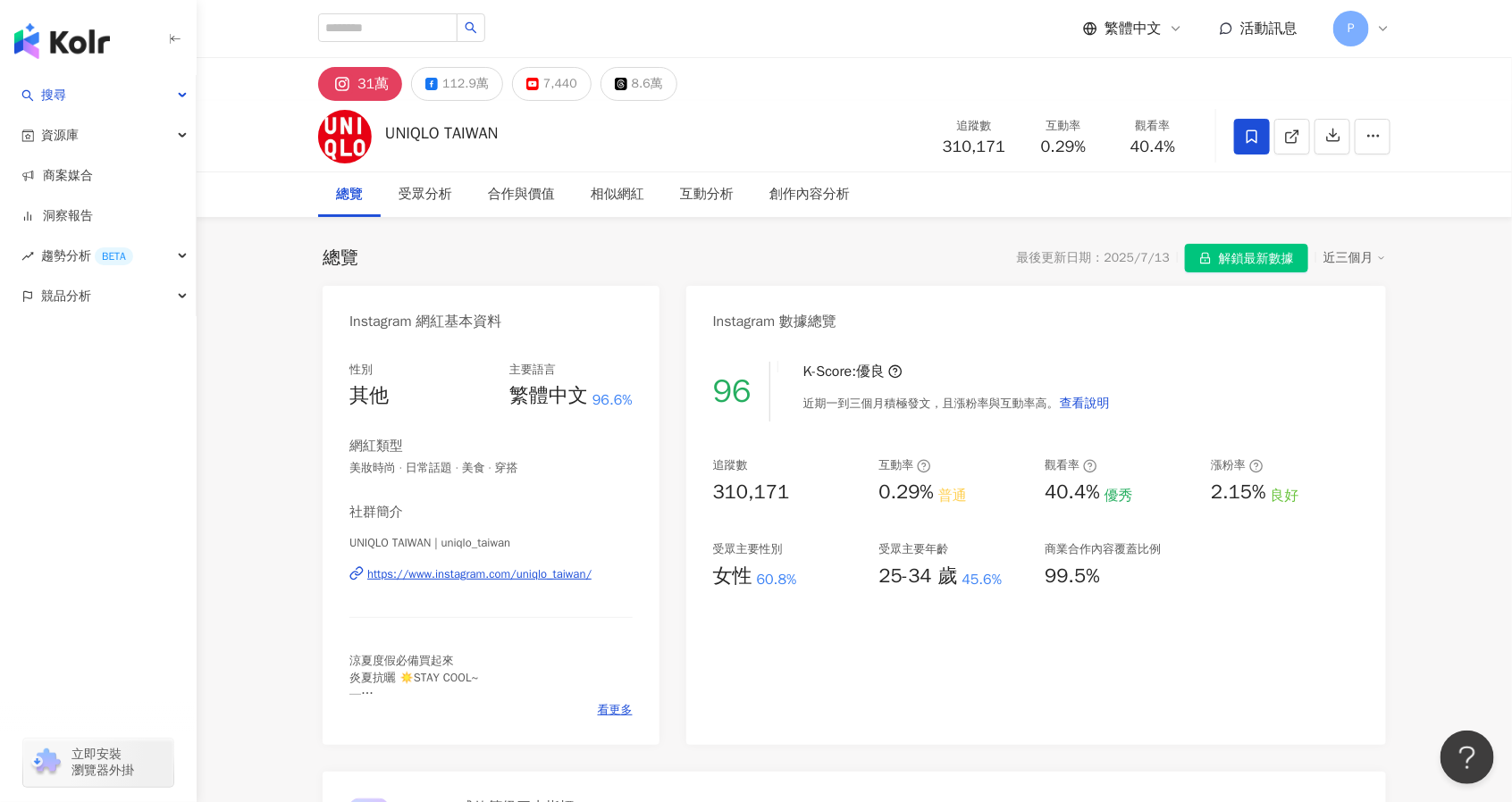 click on "追蹤數" at bounding box center [974, 126] 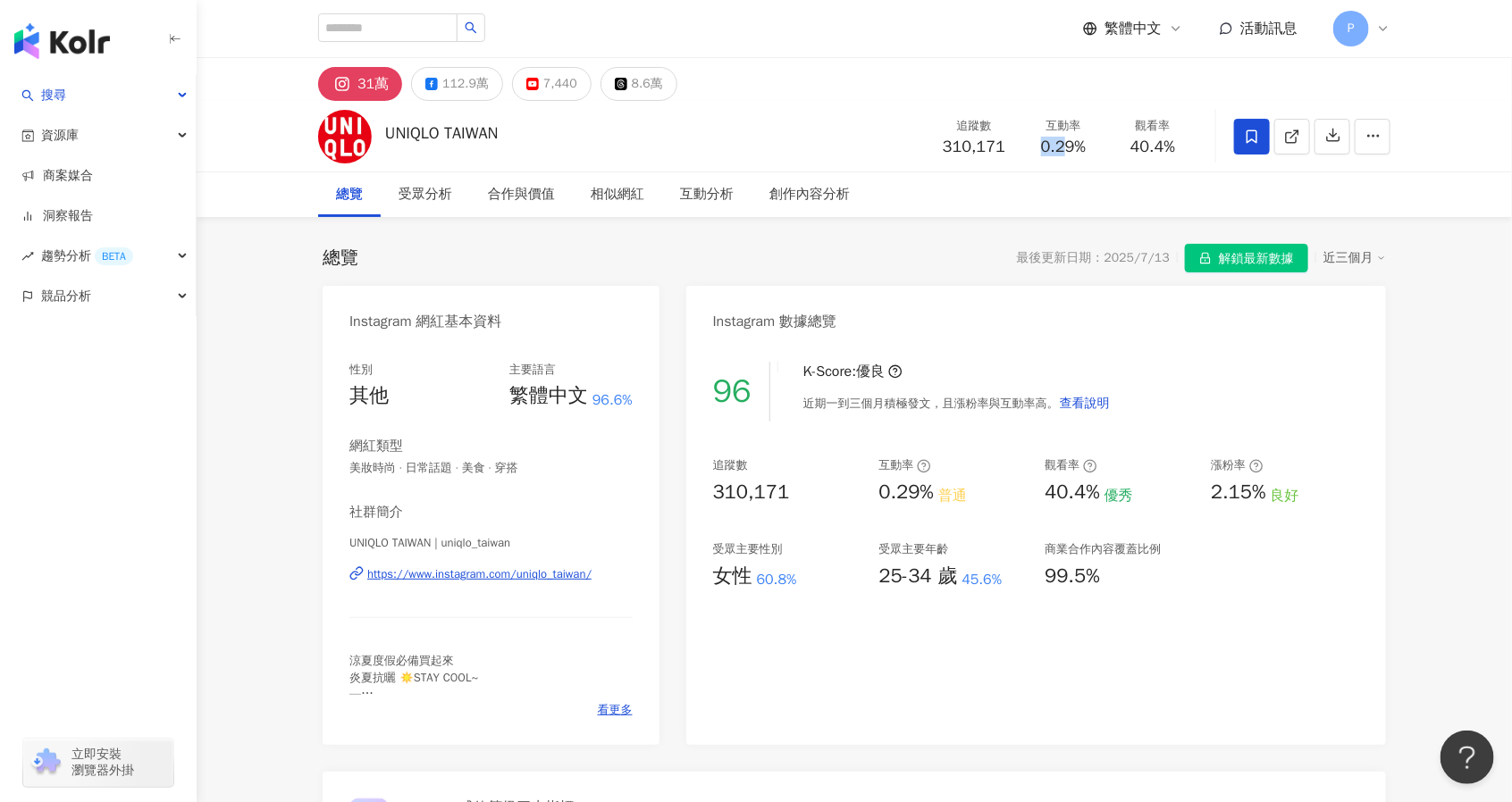 drag, startPoint x: 1041, startPoint y: 140, endPoint x: 1082, endPoint y: 140, distance: 41 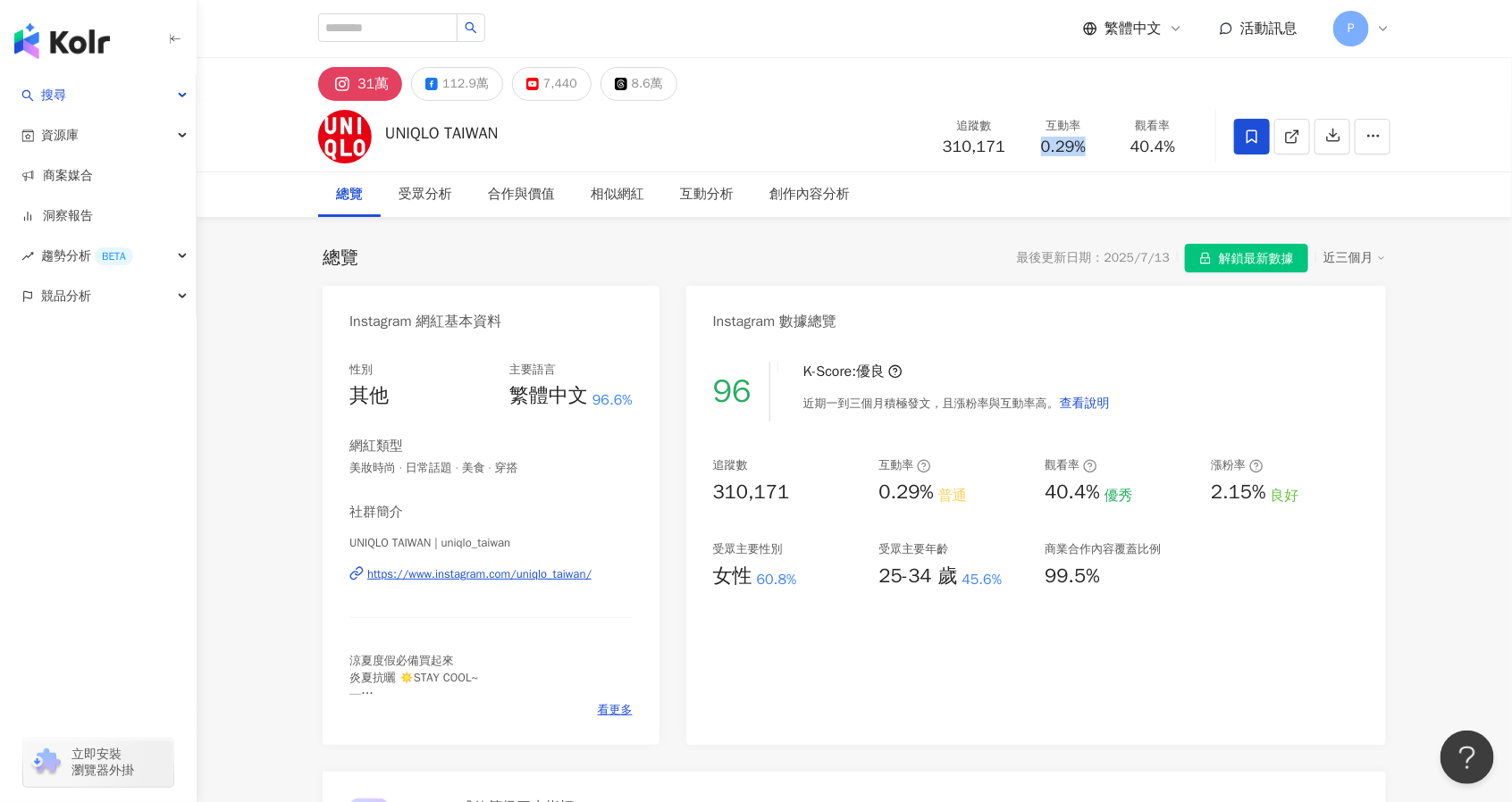 click on "0.29%" at bounding box center [1063, 147] 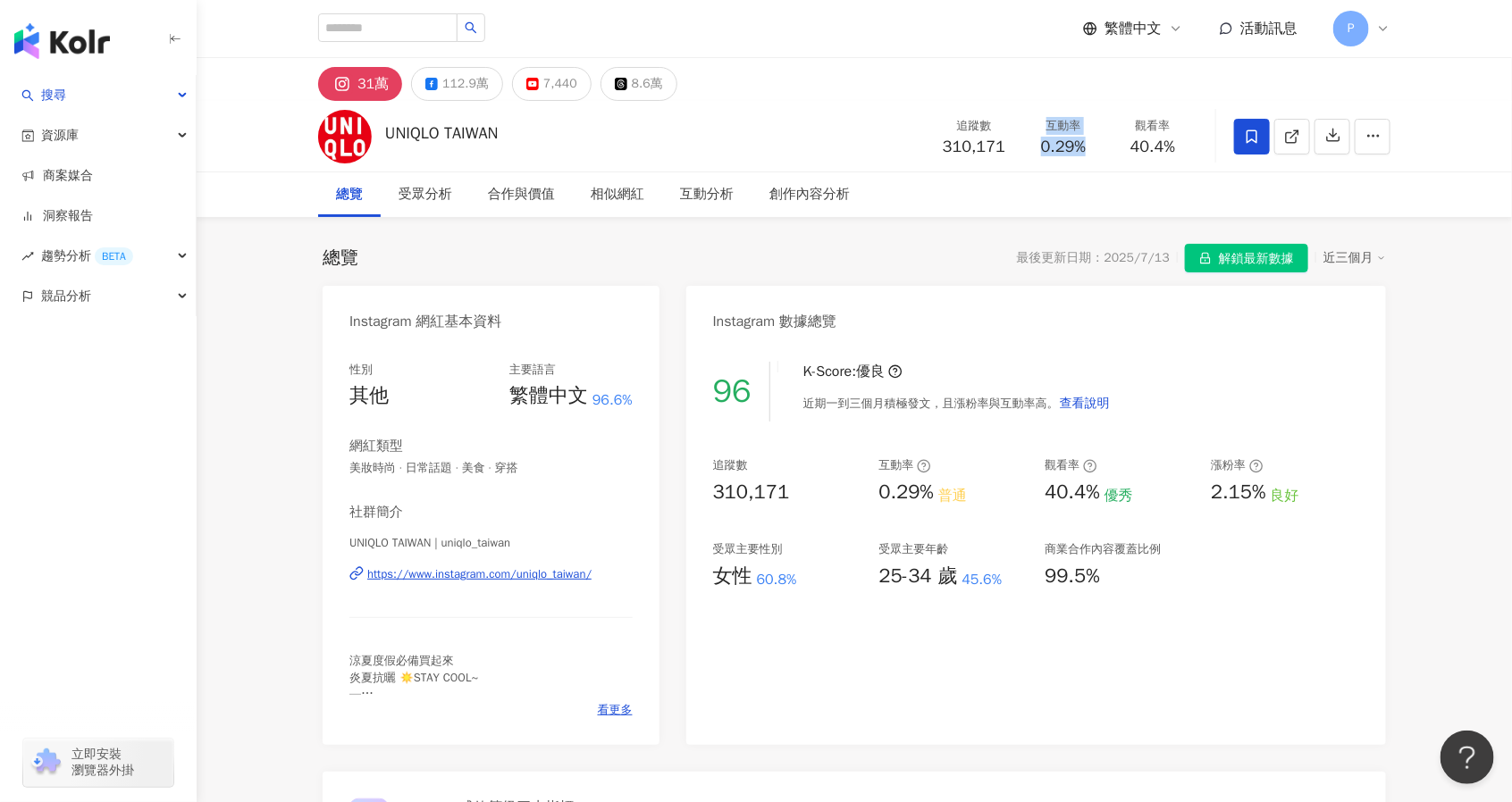 drag, startPoint x: 1033, startPoint y: 144, endPoint x: 999, endPoint y: 143, distance: 34.014703 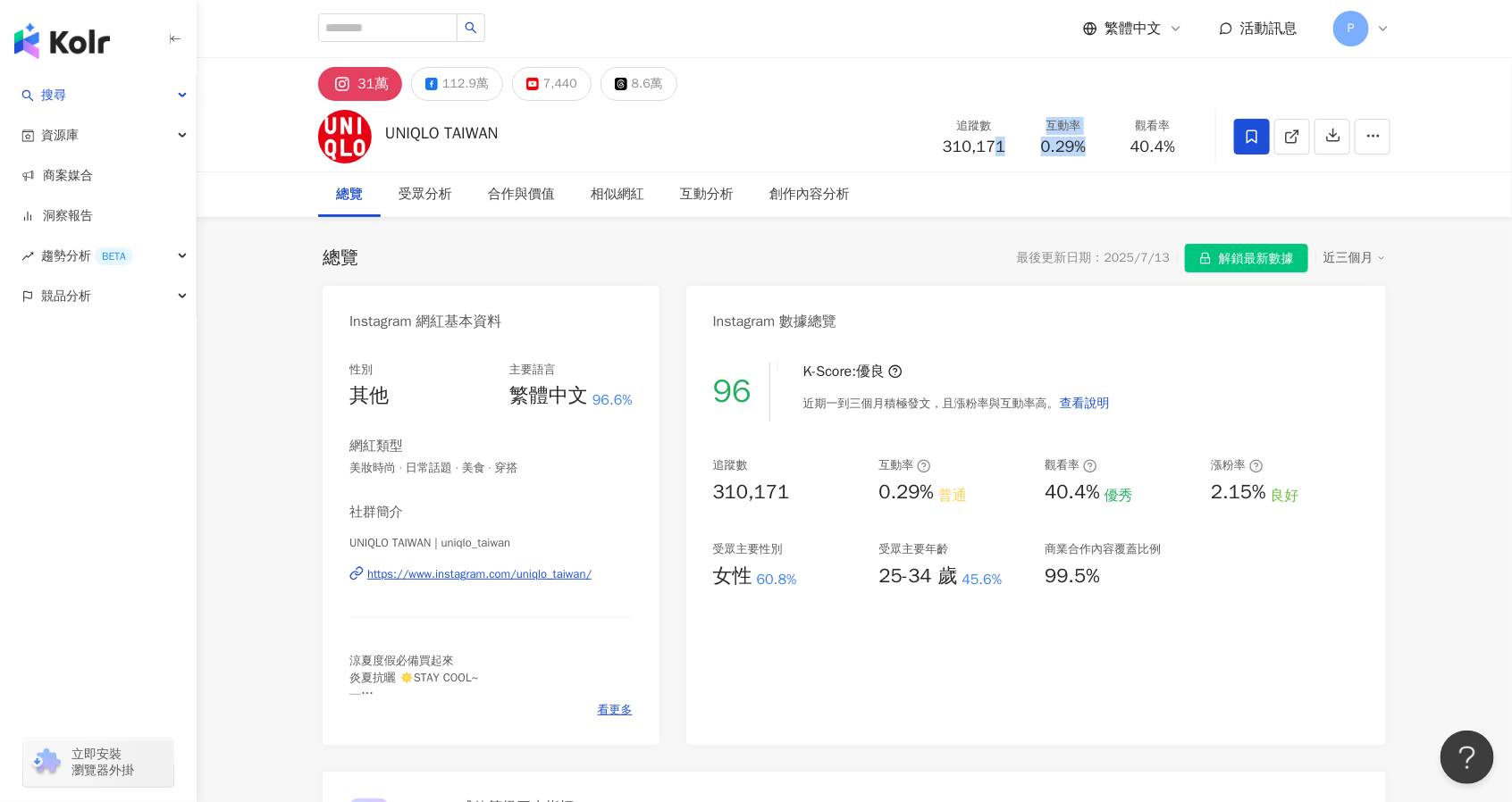 click on "310,171" at bounding box center (974, 146) 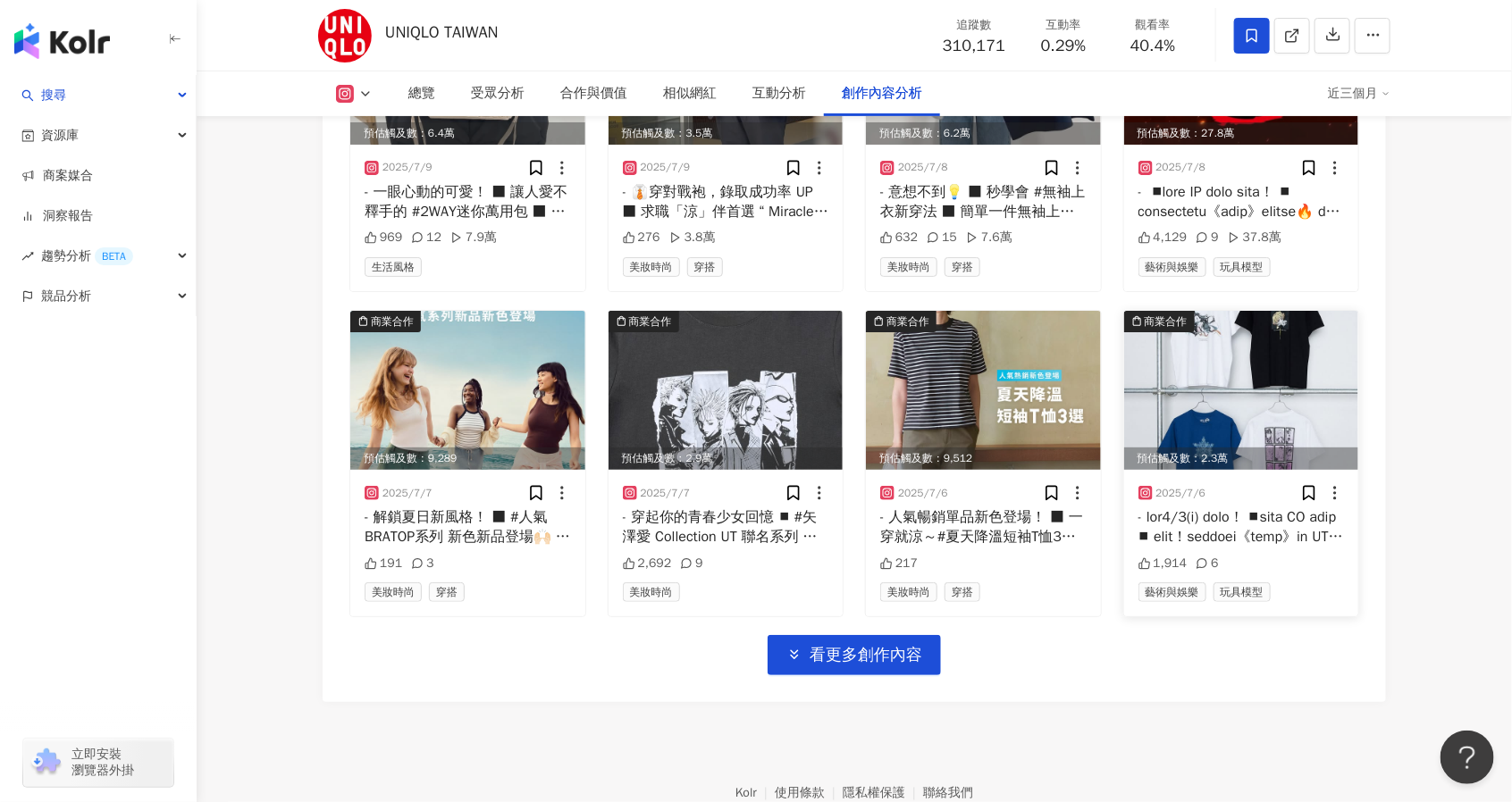 scroll, scrollTop: 6245, scrollLeft: 0, axis: vertical 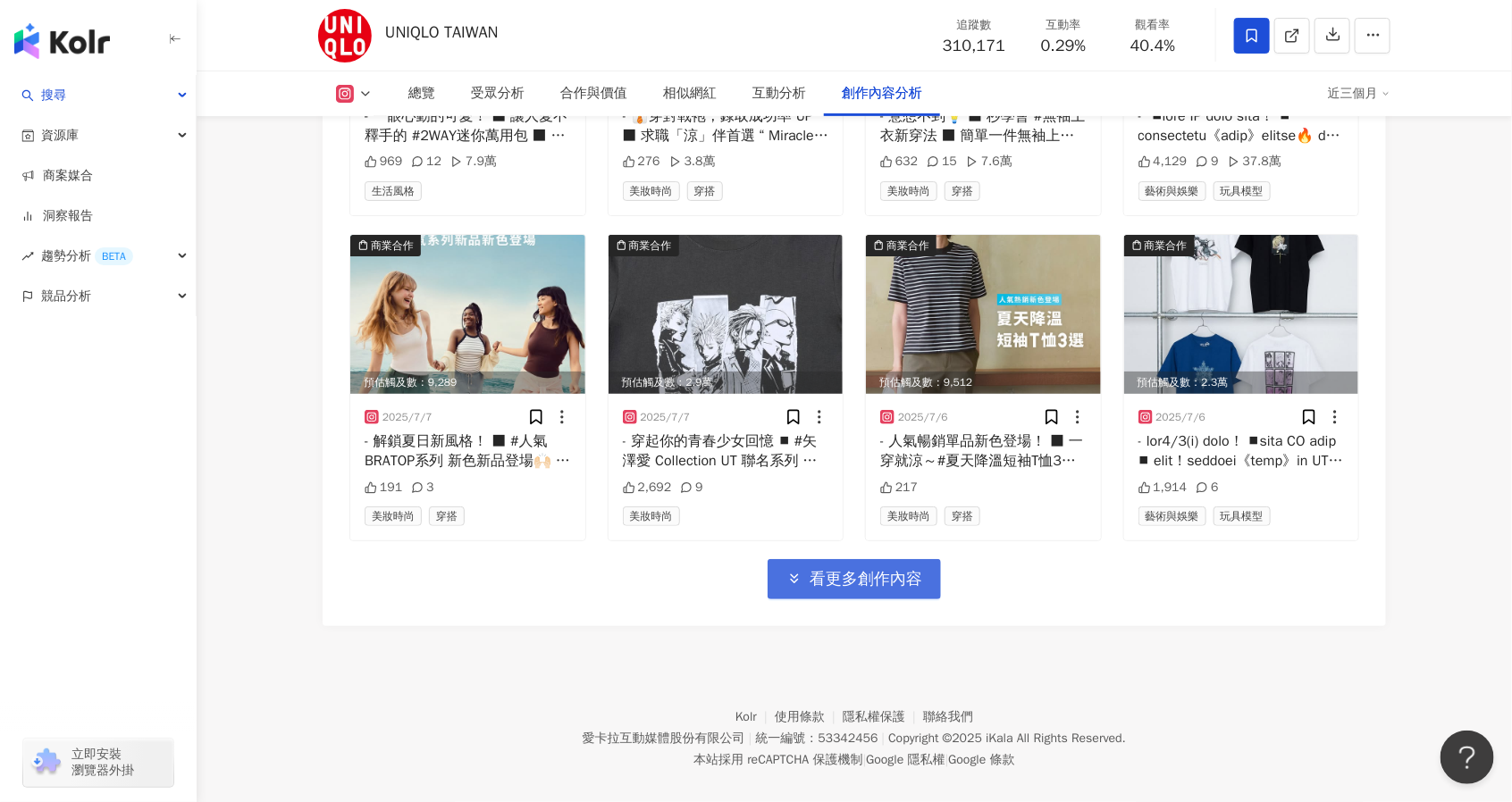 click on "看更多創作內容" at bounding box center [866, 580] 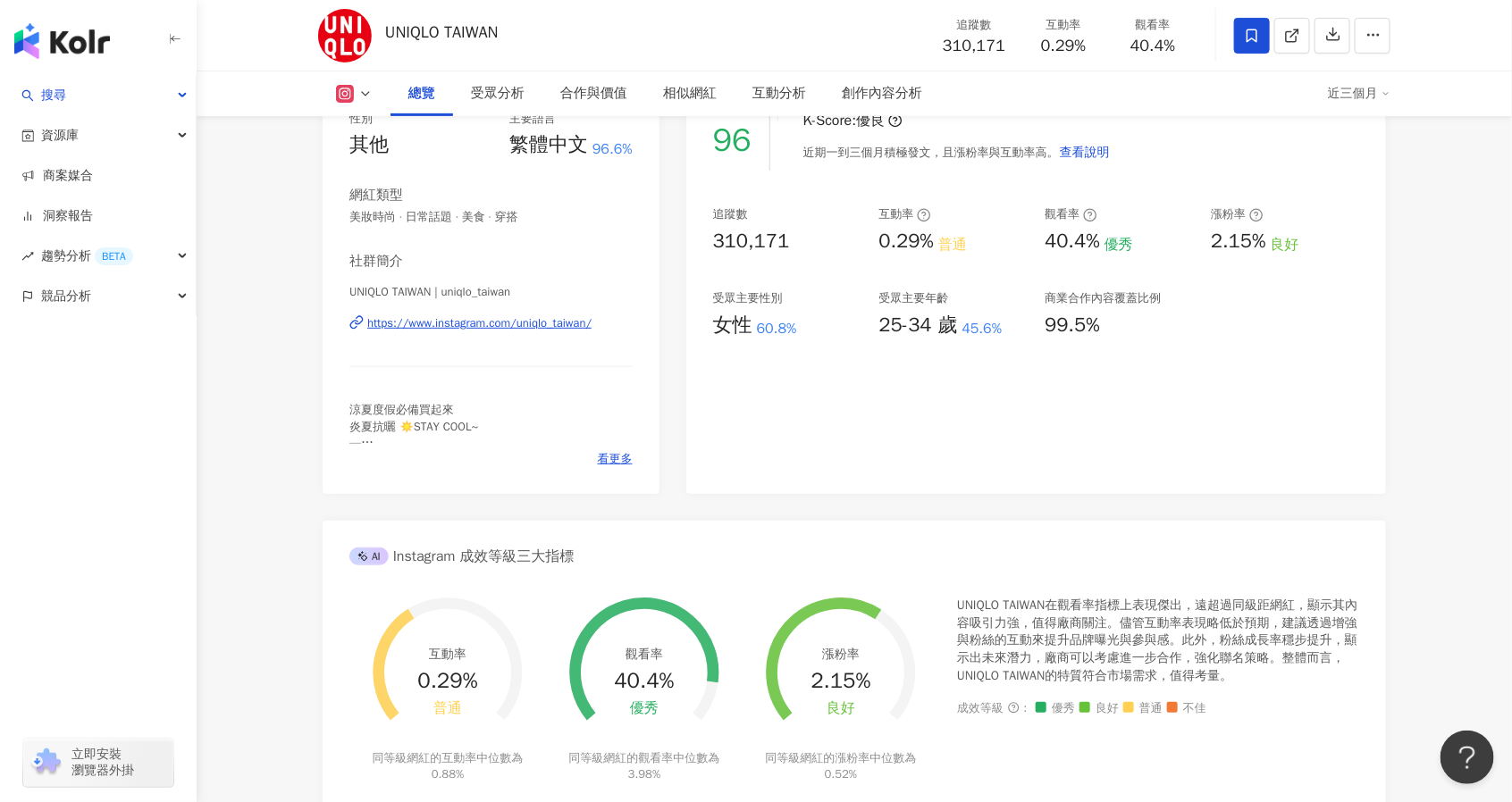 scroll, scrollTop: 0, scrollLeft: 0, axis: both 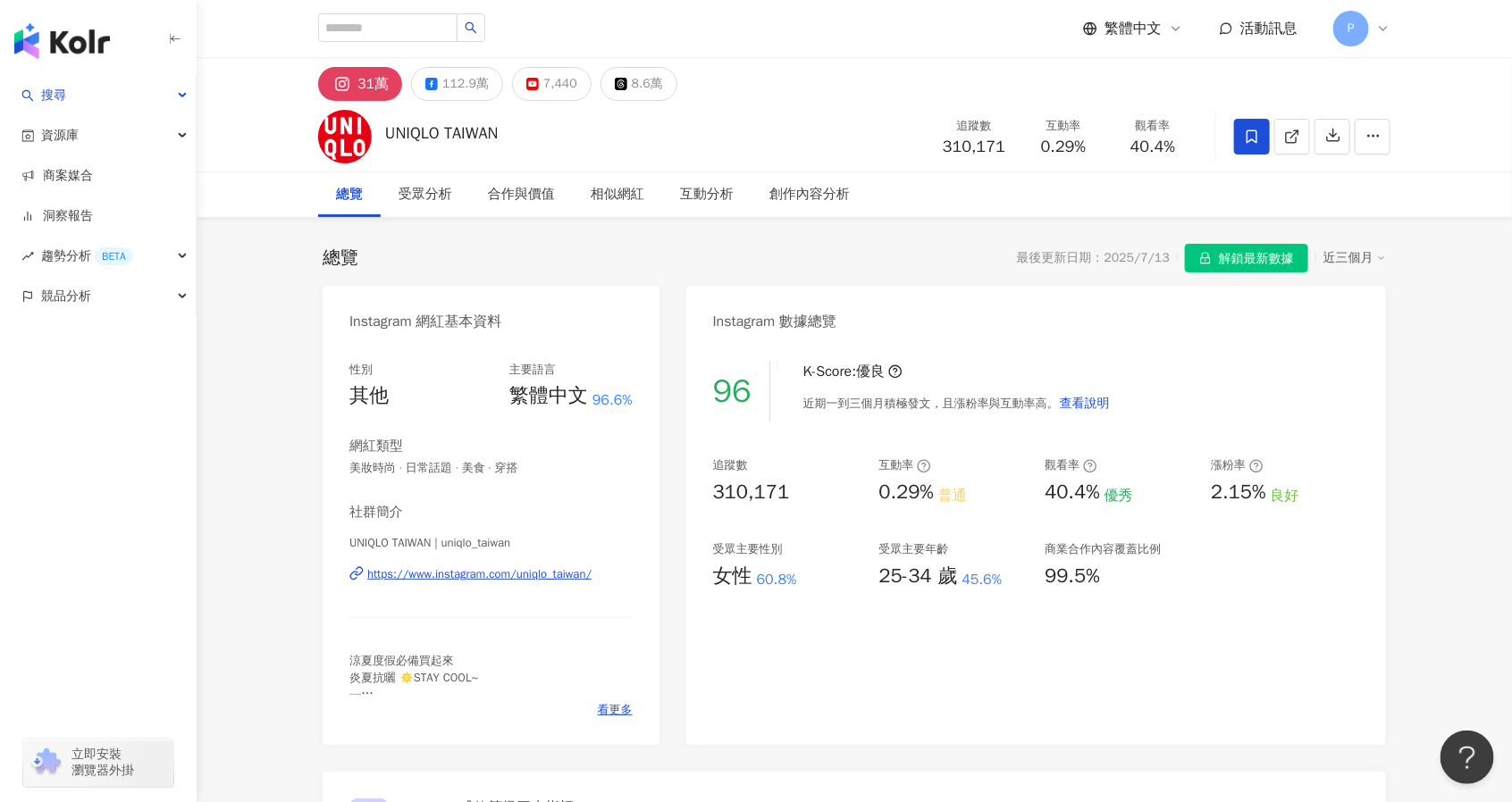 click on "96 K-Score :   優良 近期一到三個月積極發文，且漲粉率與互動率高。 查看說明 追蹤數   310,171 互動率   0.29% 普通 觀看率   40.4% 優秀 漲粉率   2.15% 良好 受眾主要性別   女性 60.8% 受眾主要年齡   25-34 歲 45.6% 商業合作內容覆蓋比例   99.5%" at bounding box center (1036, 544) 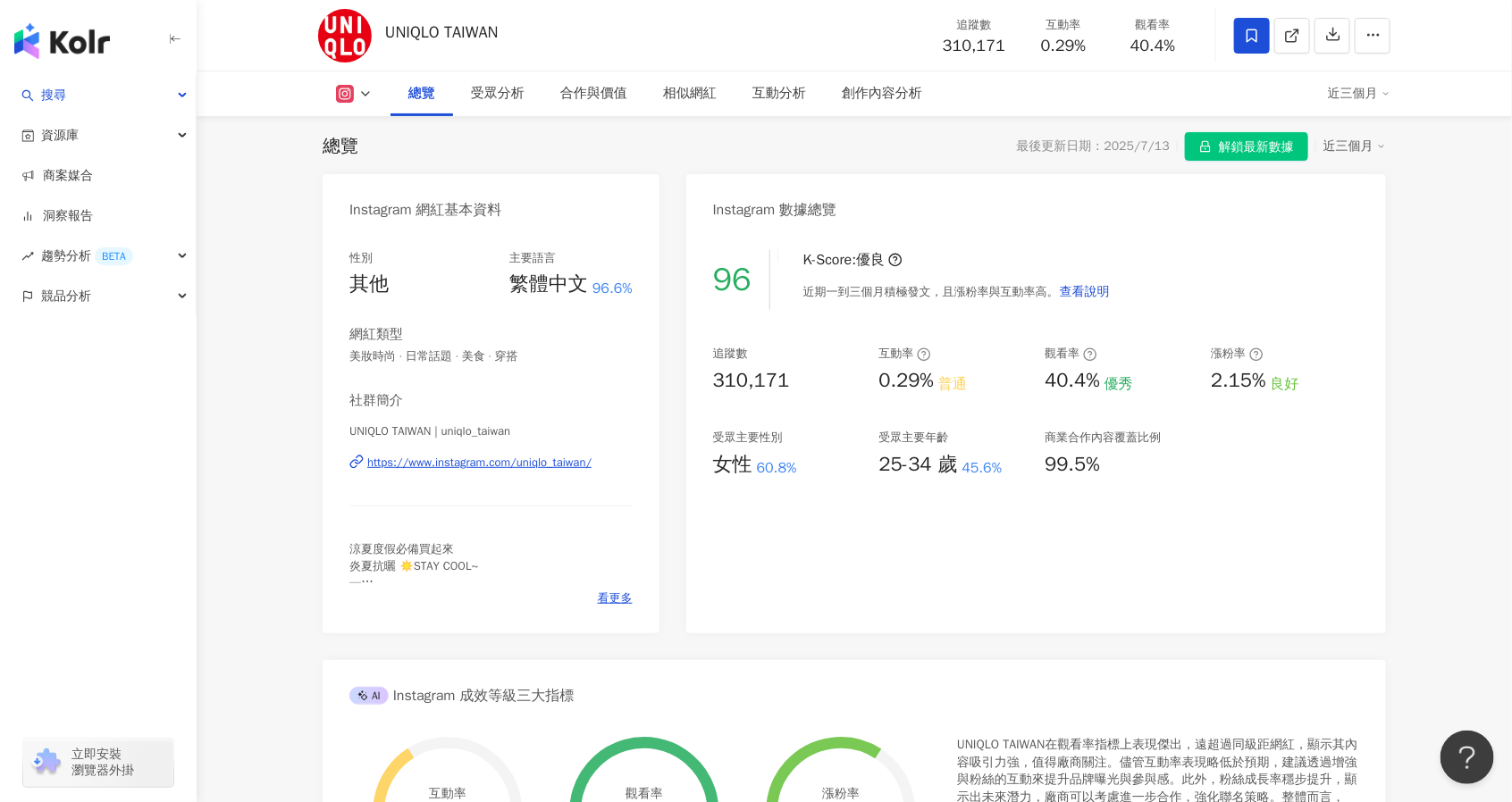 scroll, scrollTop: 0, scrollLeft: 0, axis: both 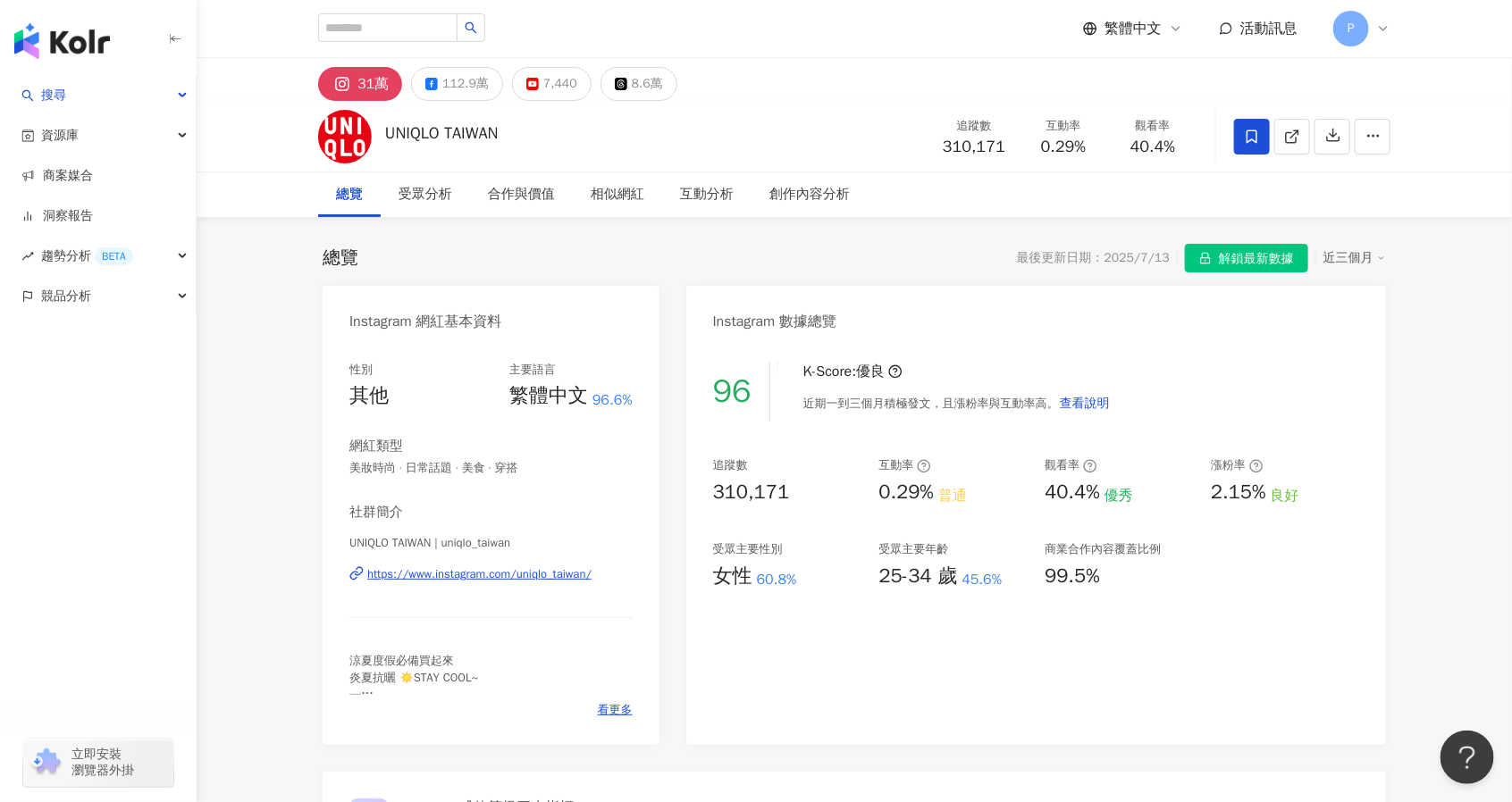 click on "96 K-Score :   優良 近期一到三個月積極發文，且漲粉率與互動率高。 查看說明 追蹤數   310,171 互動率   0.29% 普通 觀看率   40.4% 優秀 漲粉率   2.15% 良好 受眾主要性別   女性 60.8% 受眾主要年齡   25-34 歲 45.6% 商業合作內容覆蓋比例   99.5%" at bounding box center [1036, 544] 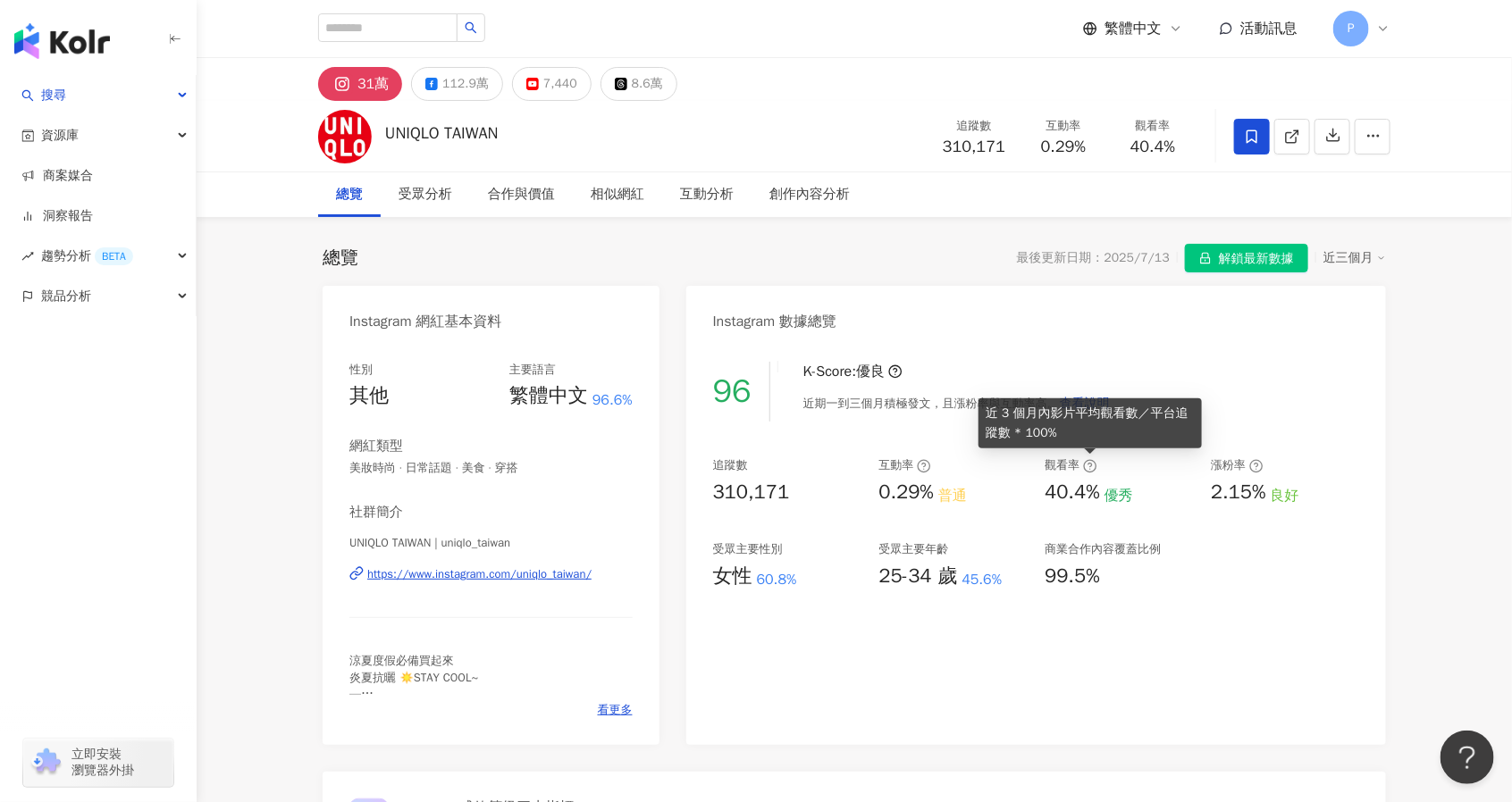 click 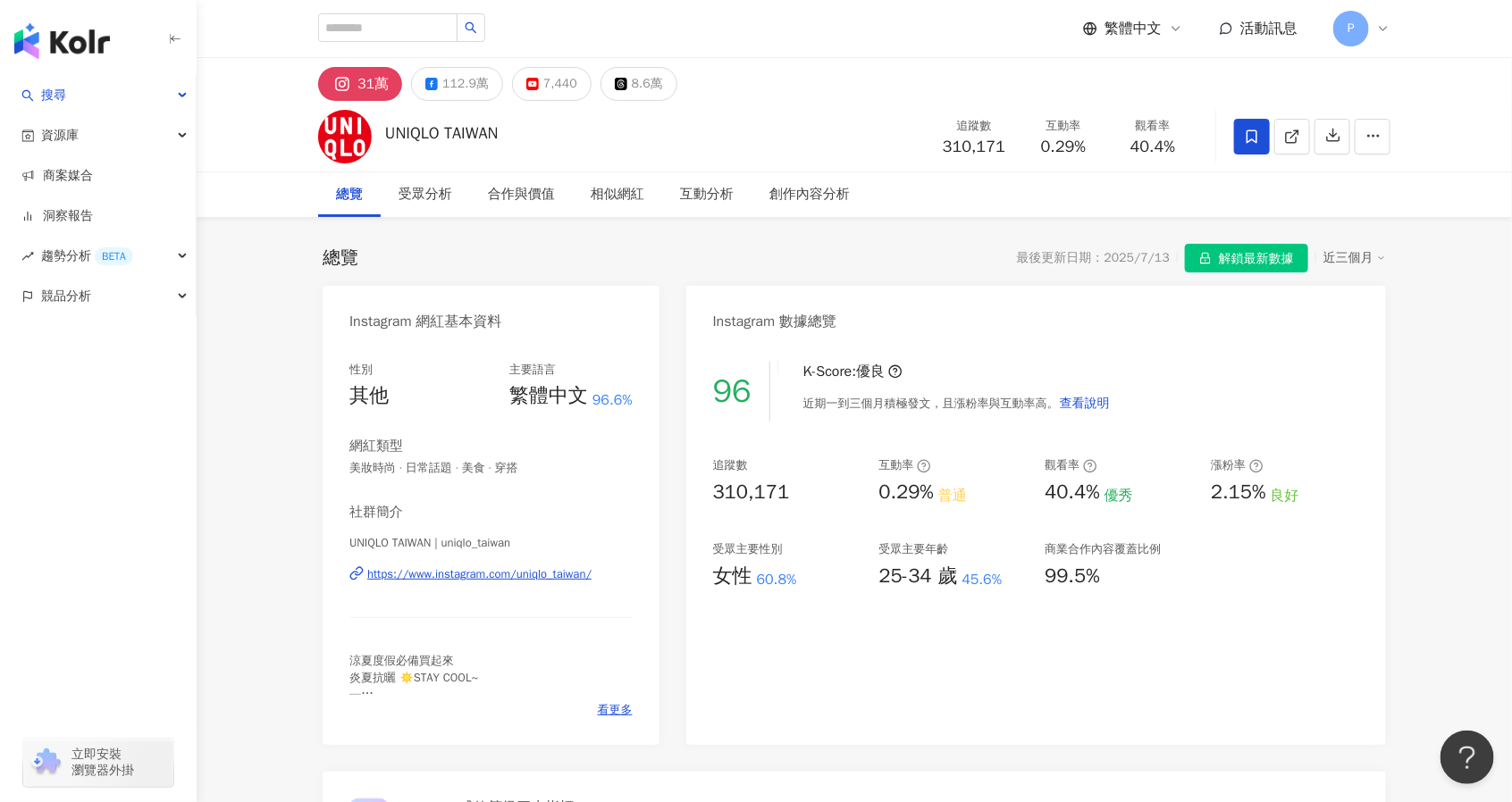 click on "追蹤數   310,171 互動率   0.29% 普通 觀看率   40.4% 優秀 漲粉率   2.15% 良好 受眾主要性別   女性 60.8% 受眾主要年齡   25-34 歲 45.6% 商業合作內容覆蓋比例   99.5%" at bounding box center (1036, 523) 